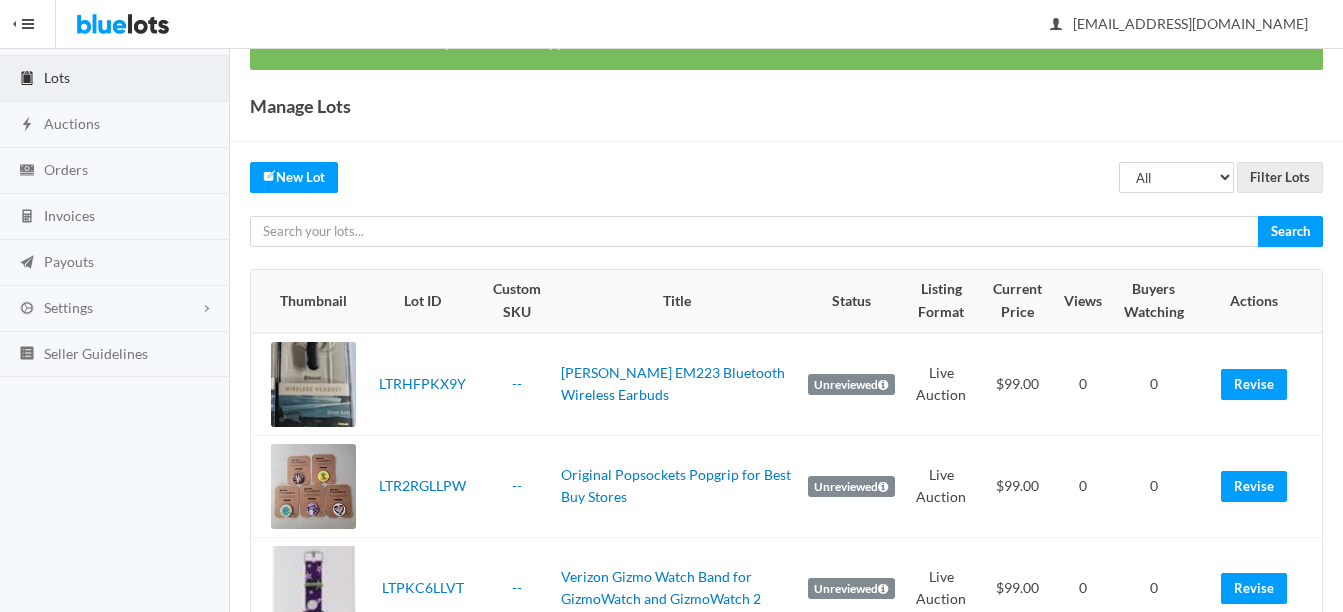 scroll, scrollTop: 100, scrollLeft: 0, axis: vertical 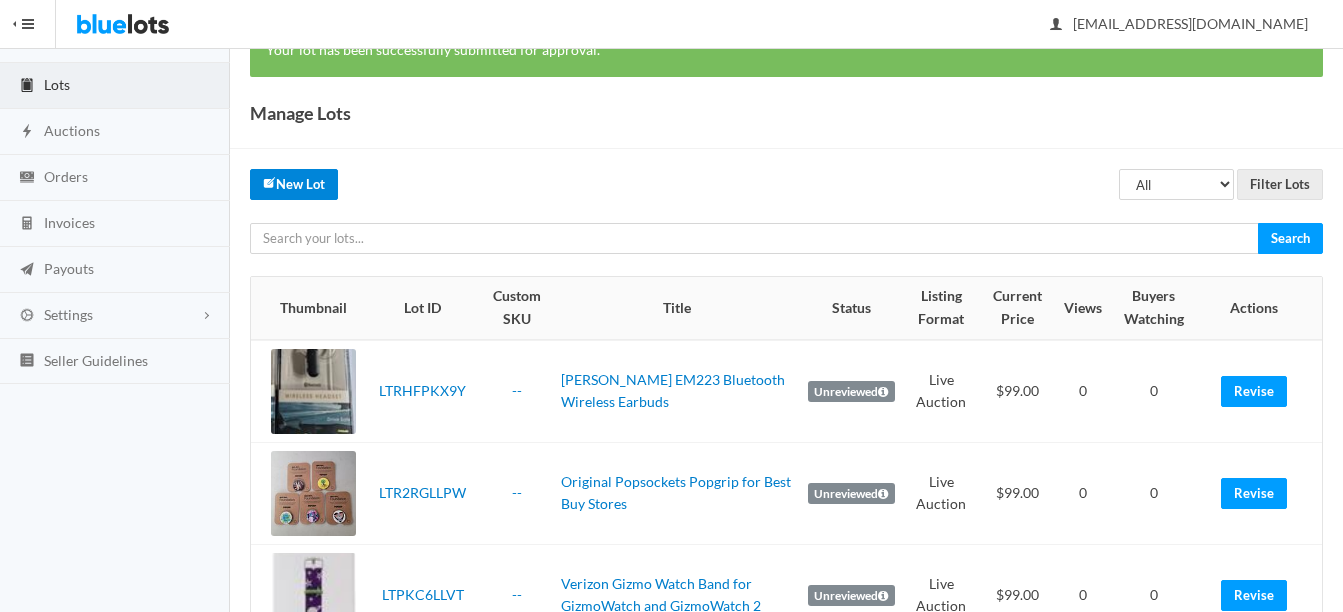 click on "New Lot" at bounding box center [294, 184] 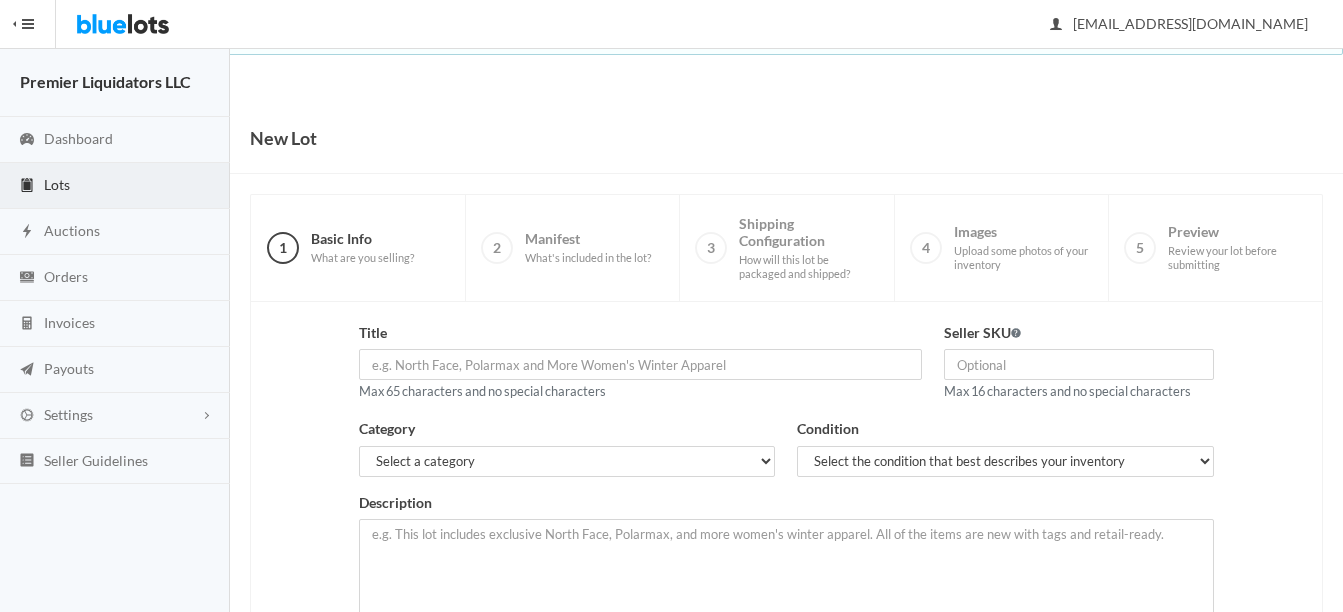 scroll, scrollTop: 0, scrollLeft: 0, axis: both 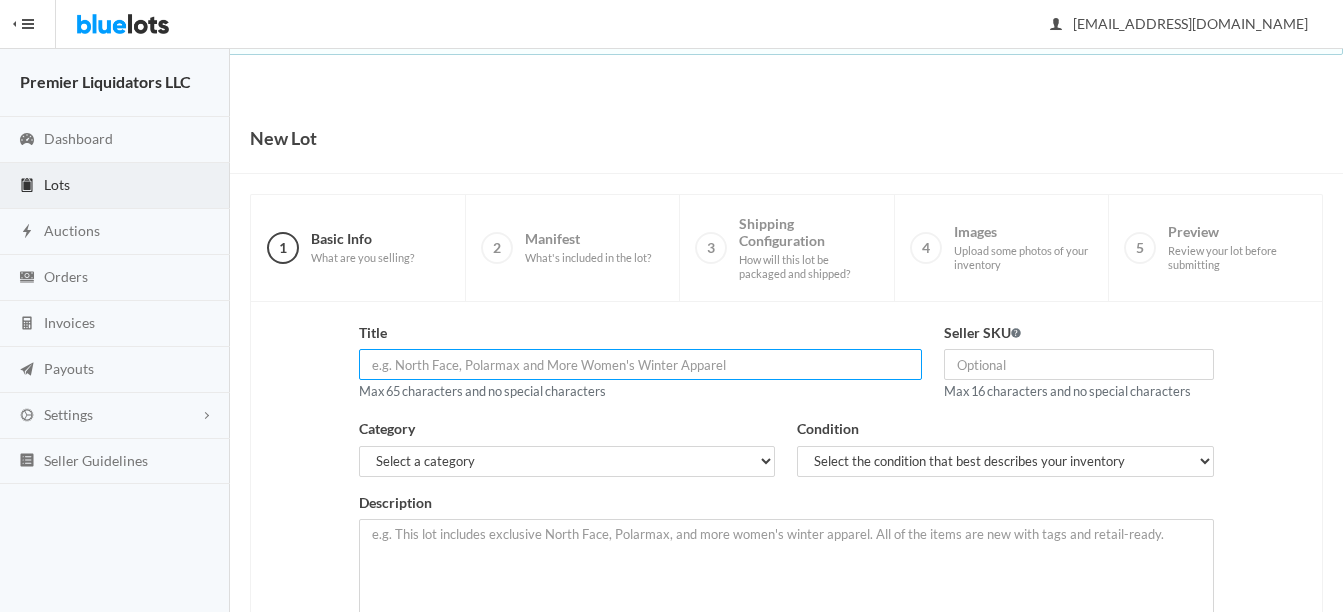 paste on "Fortress Universal Quantum Nano Liquid Screen Protector" 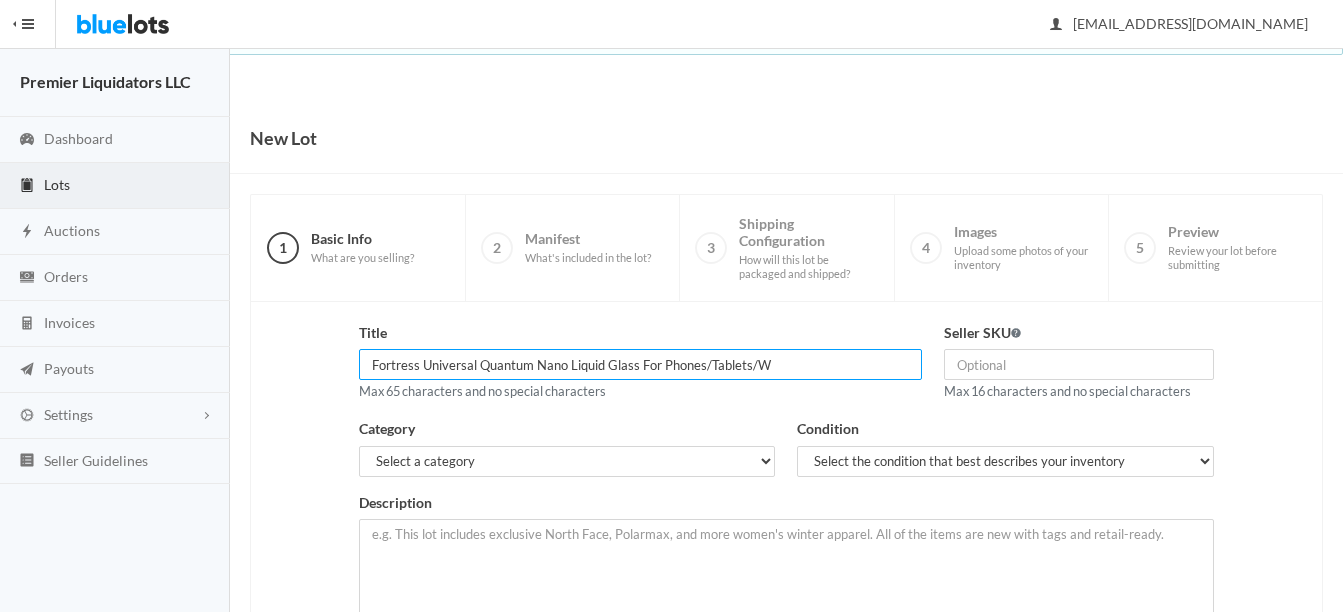 click on "Fortress Universal Quantum Nano Liquid Glass For Phones/Tablets/W" at bounding box center (640, 364) 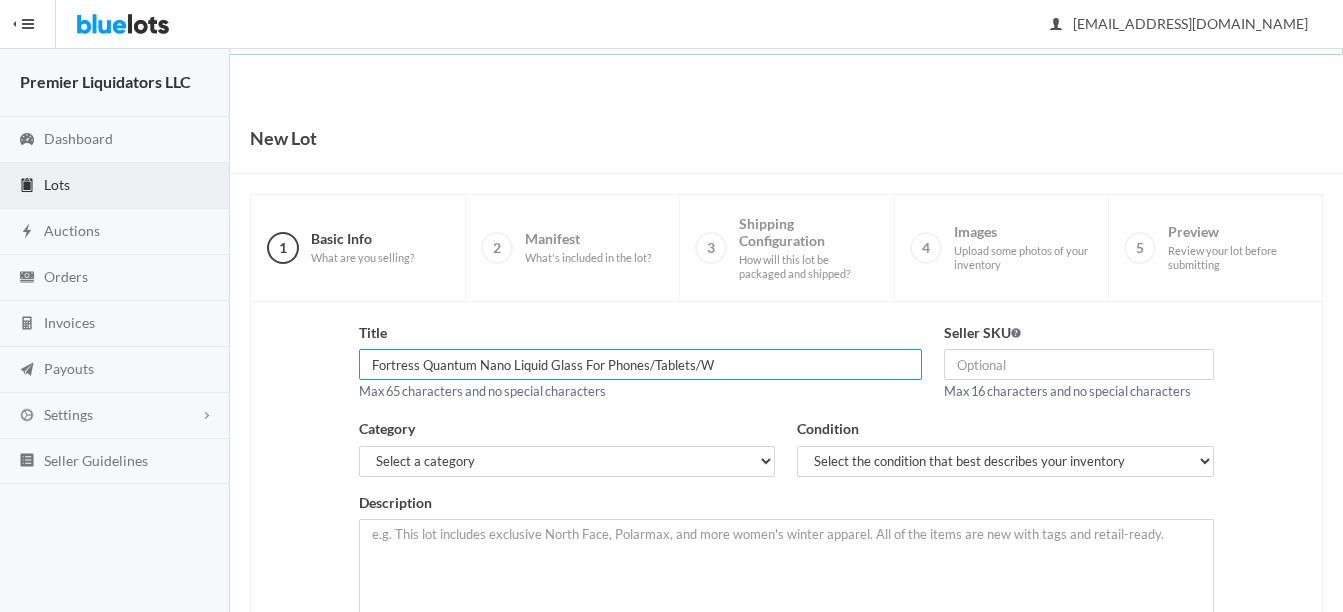 click on "Fortress Quantum Nano Liquid Glass For Phones/Tablets/W" at bounding box center [640, 364] 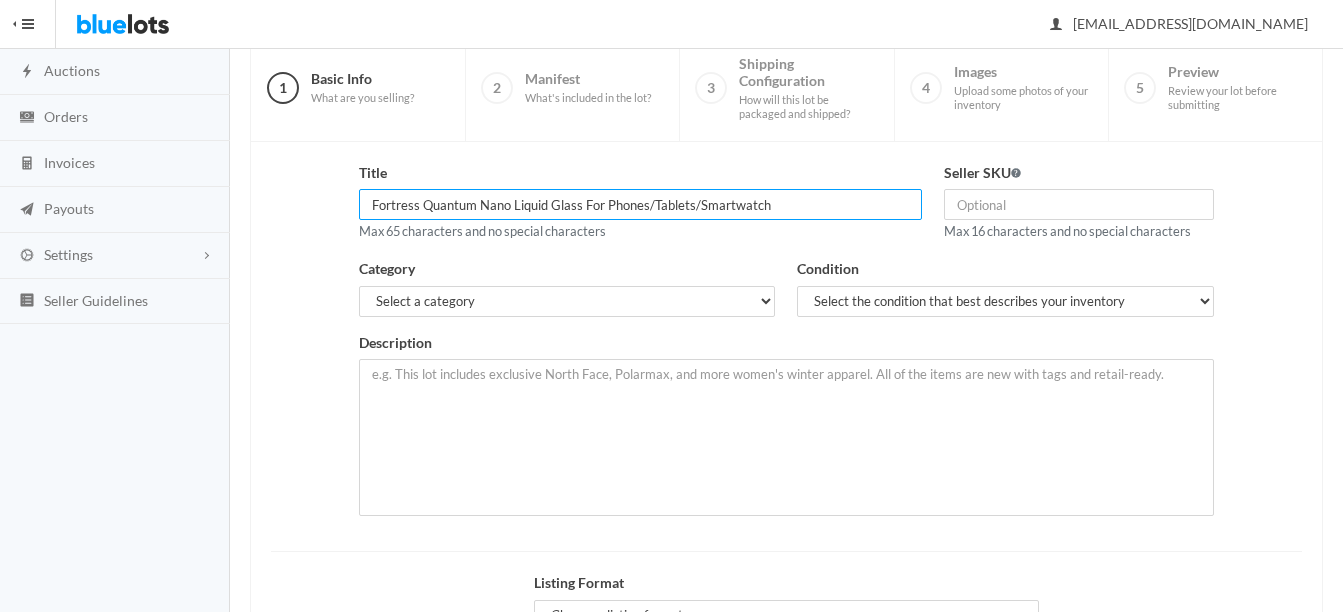scroll, scrollTop: 200, scrollLeft: 0, axis: vertical 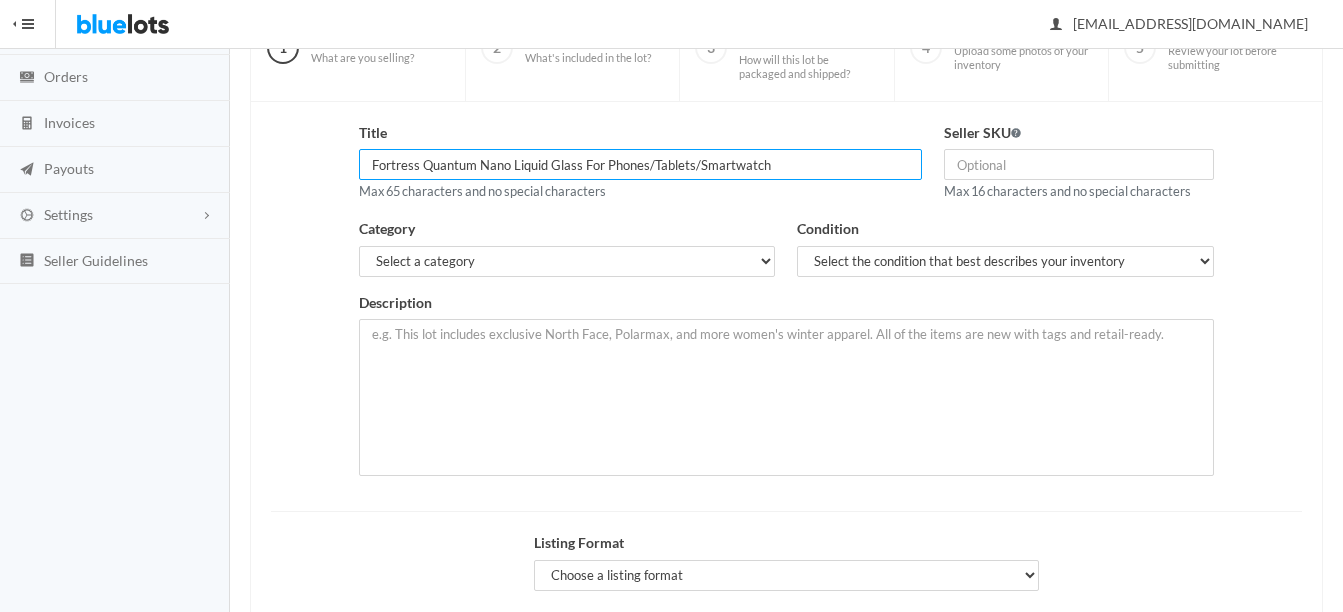 type on "Fortress Quantum Nano Liquid Glass For Phones/Tablets/Smartwatch" 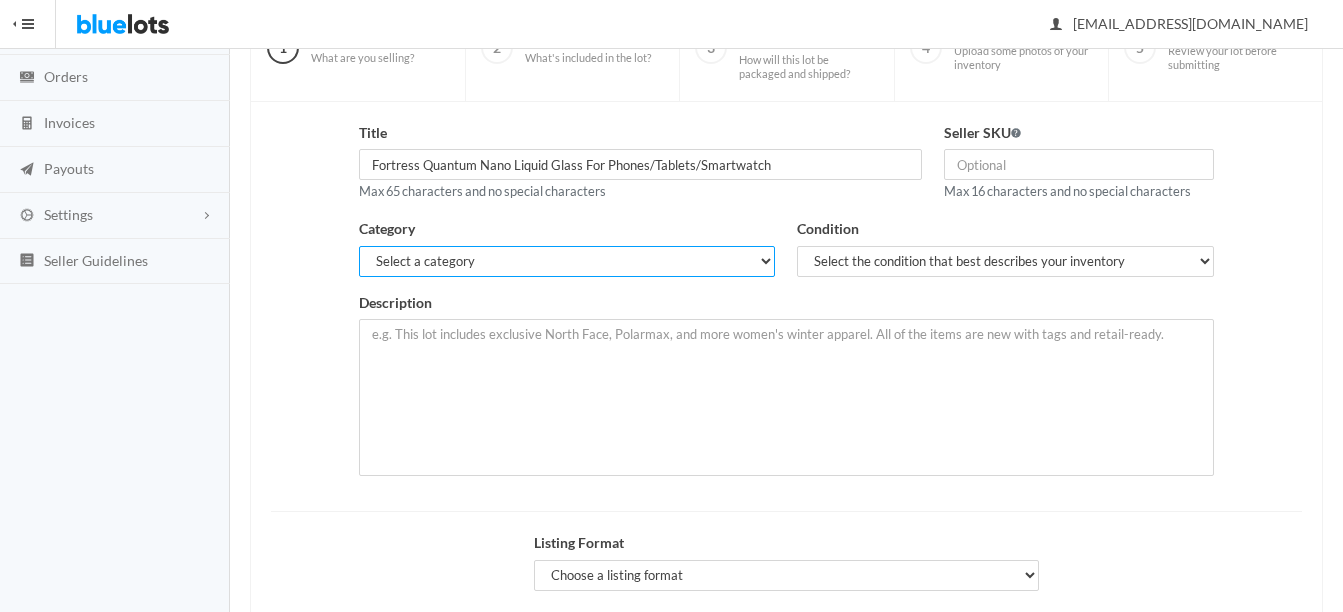 click on "Select a category
Electronics
Clothing, Shoes & Accessories
Appliances
Home & Garden
Sporting Goods
Toys & Baby
Health & Beauty
Business & Industrial
General Merchandise" at bounding box center [567, 261] 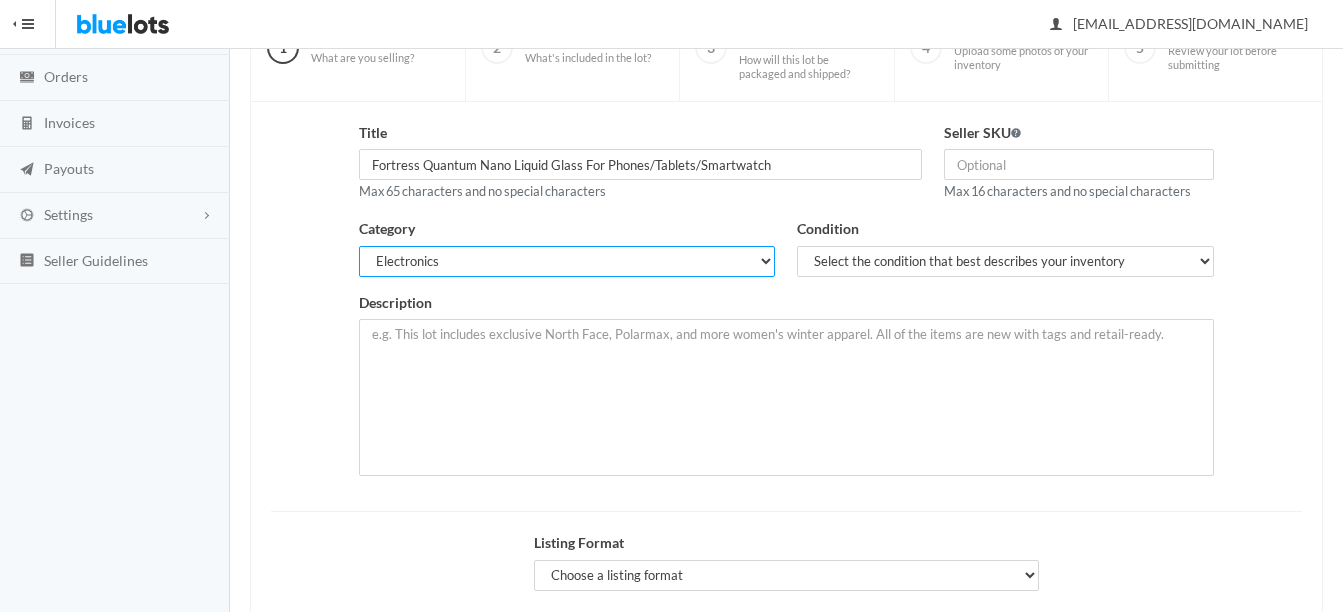 click on "Select a category
Electronics
Clothing, Shoes & Accessories
Appliances
Home & Garden
Sporting Goods
Toys & Baby
Health & Beauty
Business & Industrial
General Merchandise" at bounding box center (567, 261) 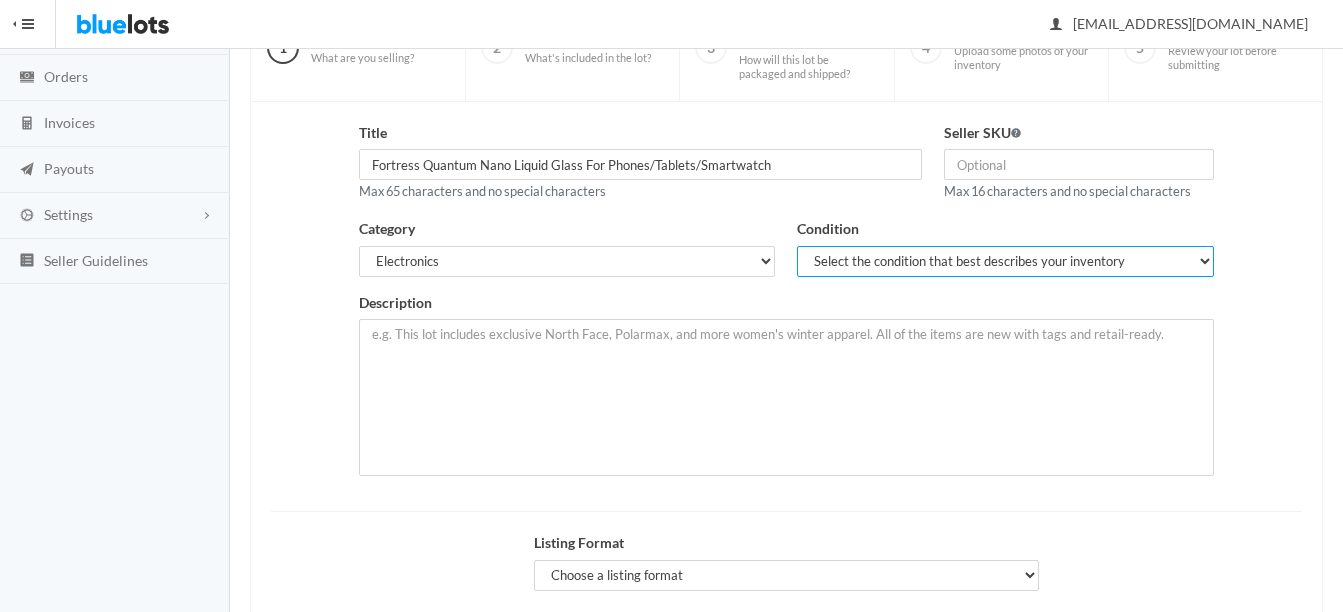 click on "Select the condition that best describes your inventory
Brand New
Shelf Pulls
Customer Returns
Used
Mixed" at bounding box center [1005, 261] 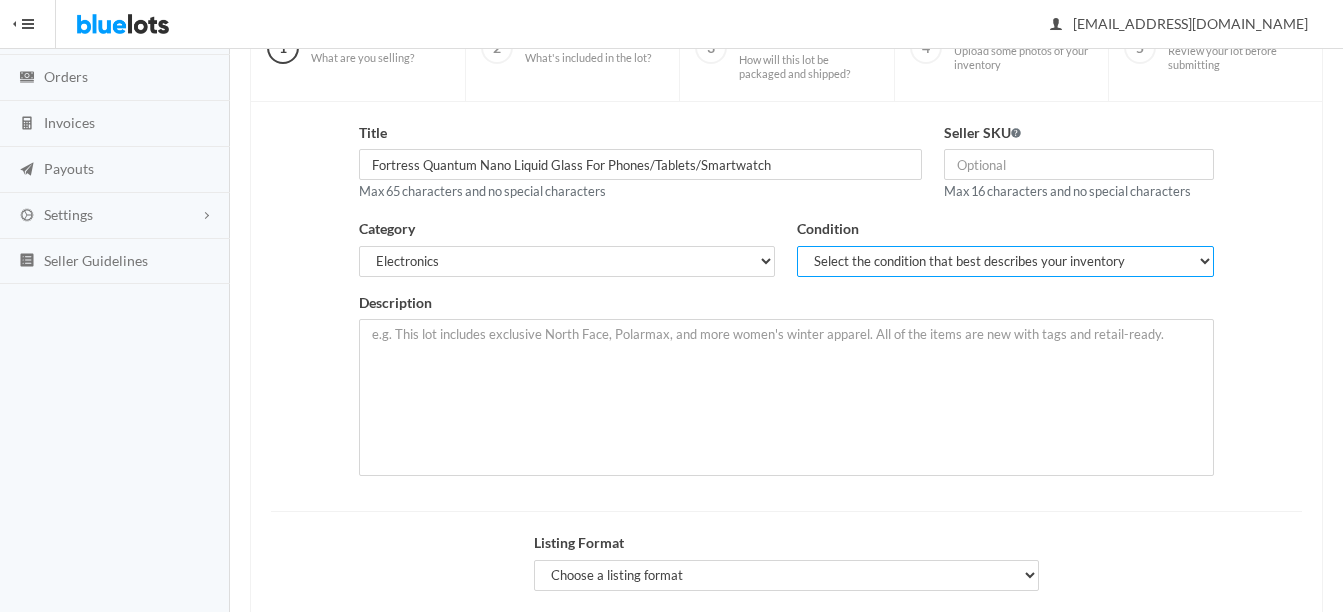 select on "1" 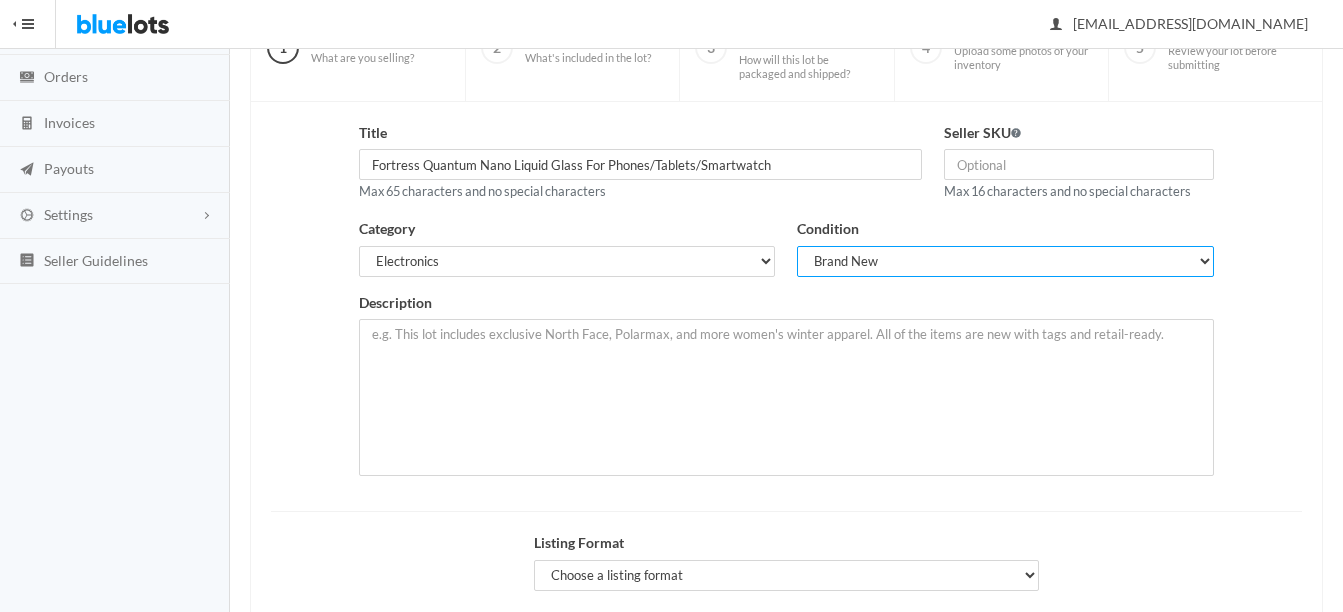 click on "Select the condition that best describes your inventory
Brand New
Shelf Pulls
Customer Returns
Used
Mixed" at bounding box center (1005, 261) 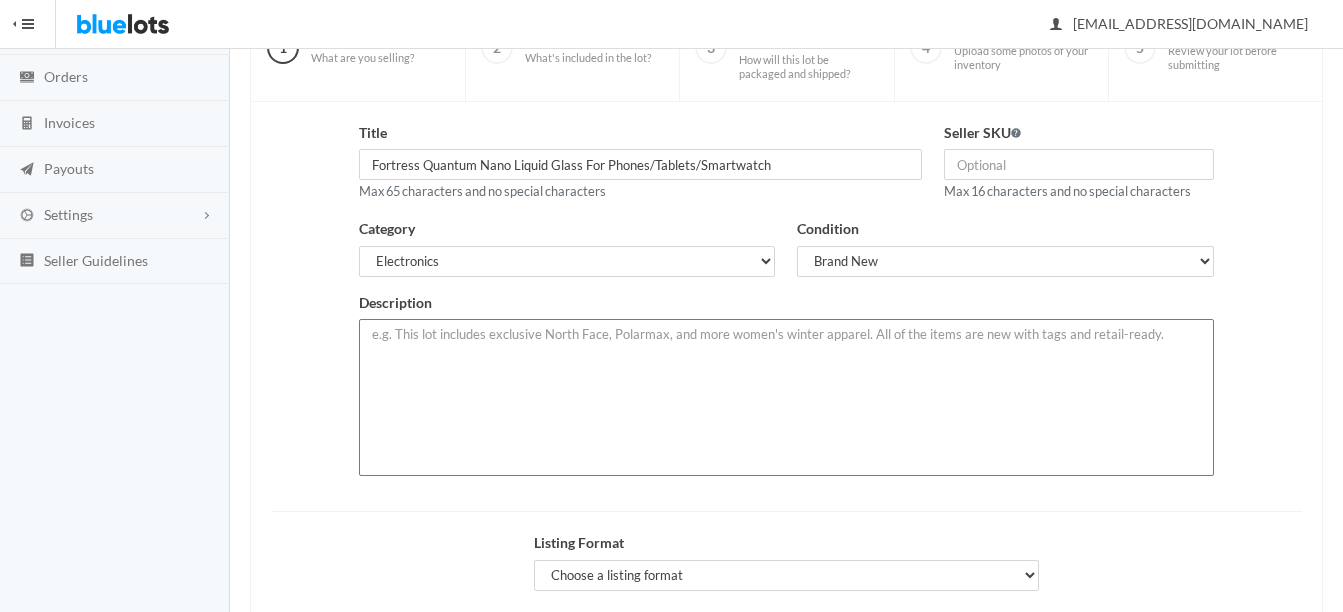 click at bounding box center (786, 397) 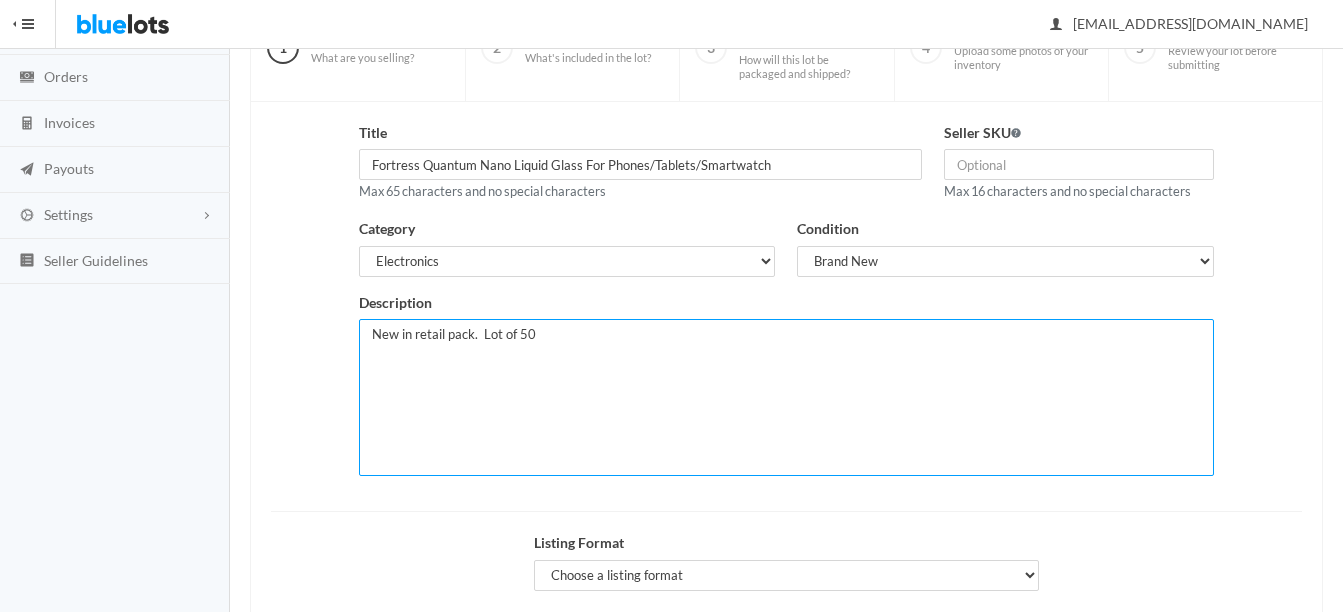 paste on "Fortress Universal Quantum Nano Liquid Screen Protector" 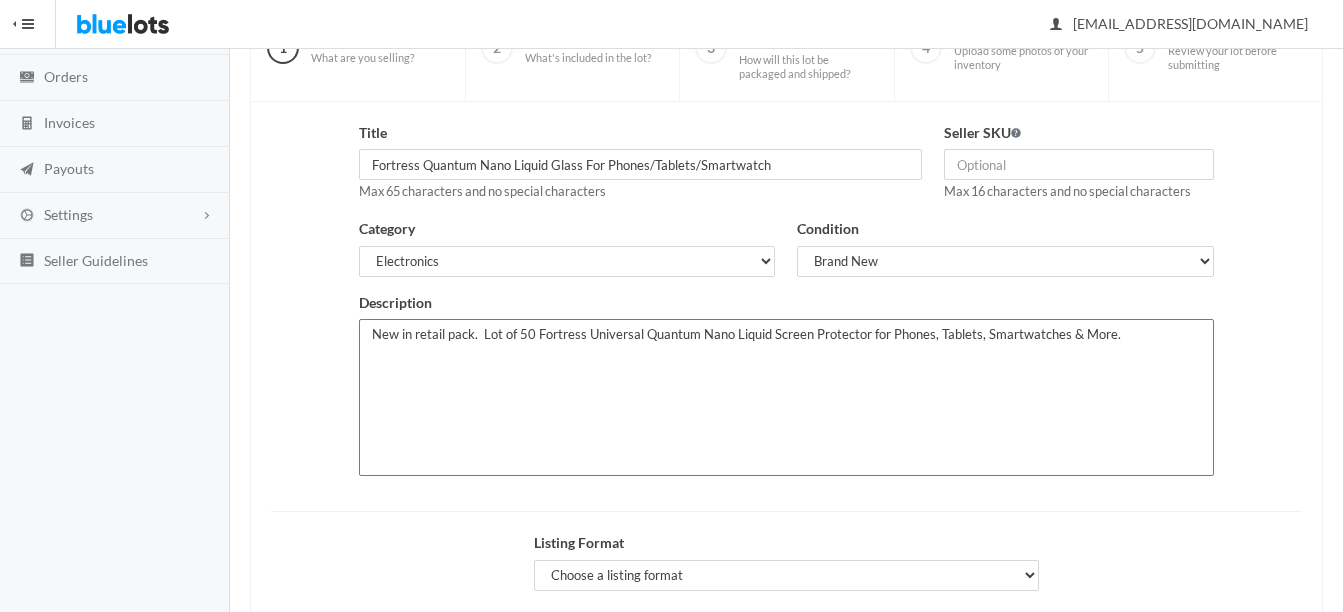 paste on "INVISIBLE PROTECTION: Our high-quality liquid screen protector protects your screen without bulk. Liquid screen protection is smoother and less noticeable than tempered glass, but just as effective.
UNIVERSAL: Quantum Nano screen protection will work on any phone, tablet or smartwatch. Keep any of your devices safe, edge to edge.
PROVEN: Liquid screen protection is the future! Proven to be just as effective as tempered glass. Our liquid screen protector covers the rough edges, fills cracks and gaps that tempered glass can’t.
EASY INSTALL: Simply clean, dry, buff and protect your phone in under five minutes. The included instructions will guide you through it like a professional. Watch the video for easy instructions." 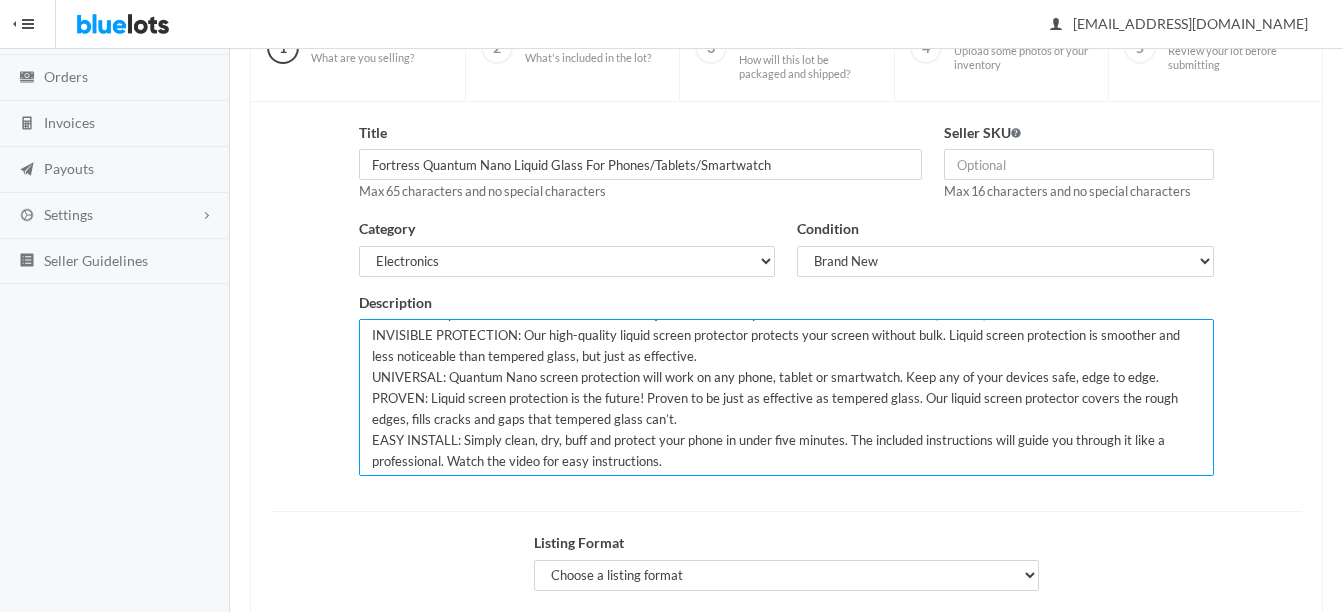 scroll, scrollTop: 21, scrollLeft: 0, axis: vertical 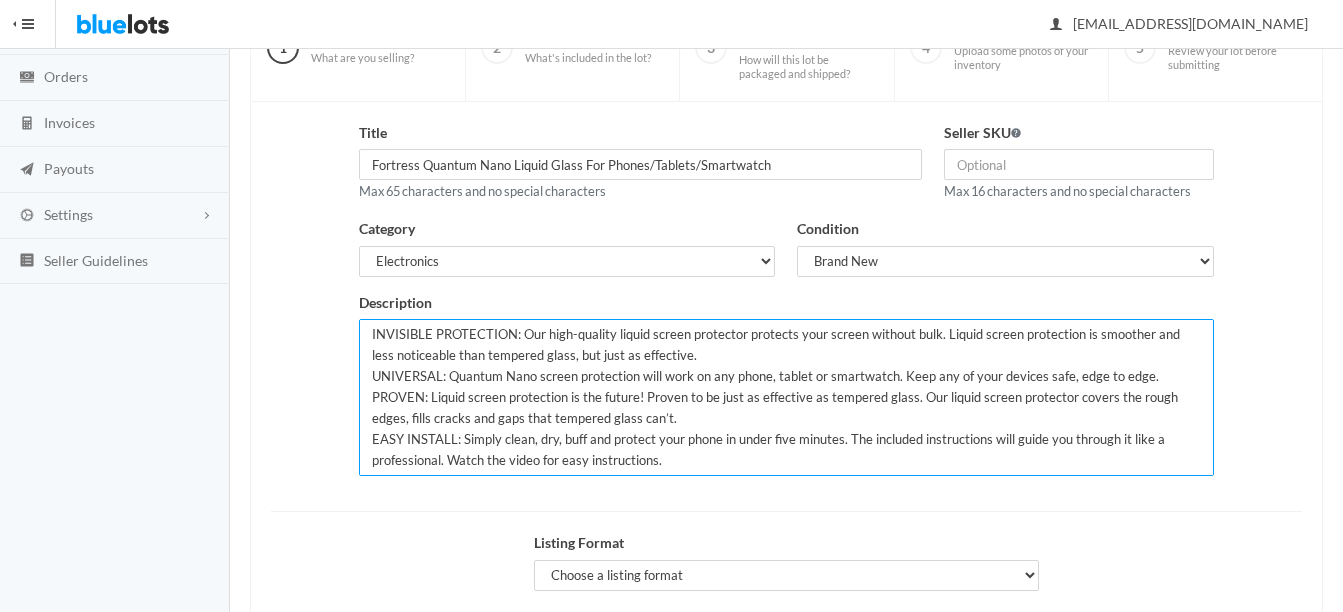 click on "New in retail pack.  Lot of 50 Fortress Universal Quantum Nano Liquid Screen Protector for Phones, Tablets, Smartwatches & More.
INVISIBLE PROTECTION: Our high-quality liquid screen protector protects your screen without bulk. Liquid screen protection is smoother and less noticeable than tempered glass, but just as effective.
UNIVERSAL: Quantum Nano screen protection will work on any phone, tablet or smartwatch. Keep any of your devices safe, edge to edge.
PROVEN: Liquid screen protection is the future! Proven to be just as effective as tempered glass. Our liquid screen protector covers the rough edges, fills cracks and gaps that tempered glass can’t.
EASY INSTALL: Simply clean, dry, buff and protect your phone in under five minutes. The included instructions will guide you through it like a professional. Watch the video for easy instructions." at bounding box center (786, 397) 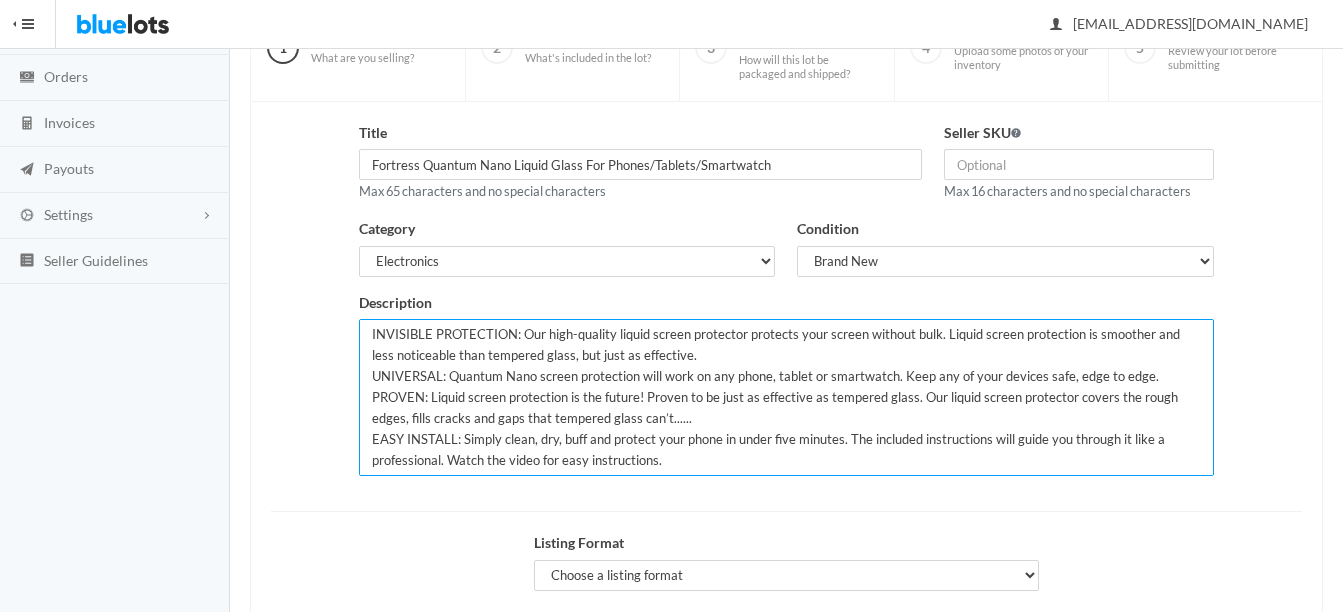 click on "New in retail pack.  Lot of 50 Fortress Universal Quantum Nano Liquid Screen Protector for Phones, Tablets, Smartwatches & More.
INVISIBLE PROTECTION: Our high-quality liquid screen protector protects your screen without bulk. Liquid screen protection is smoother and less noticeable than tempered glass, but just as effective.
UNIVERSAL: Quantum Nano screen protection will work on any phone, tablet or smartwatch. Keep any of your devices safe, edge to edge.
PROVEN: Liquid screen protection is the future! Proven to be just as effective as tempered glass. Our liquid screen protector covers the rough edges, fills cracks and gaps that tempered glass can’t......
EASY INSTALL: Simply clean, dry, buff and protect your phone in under five minutes. The included instructions will guide you through it like a professional. Watch the video for easy instructions." at bounding box center (786, 397) 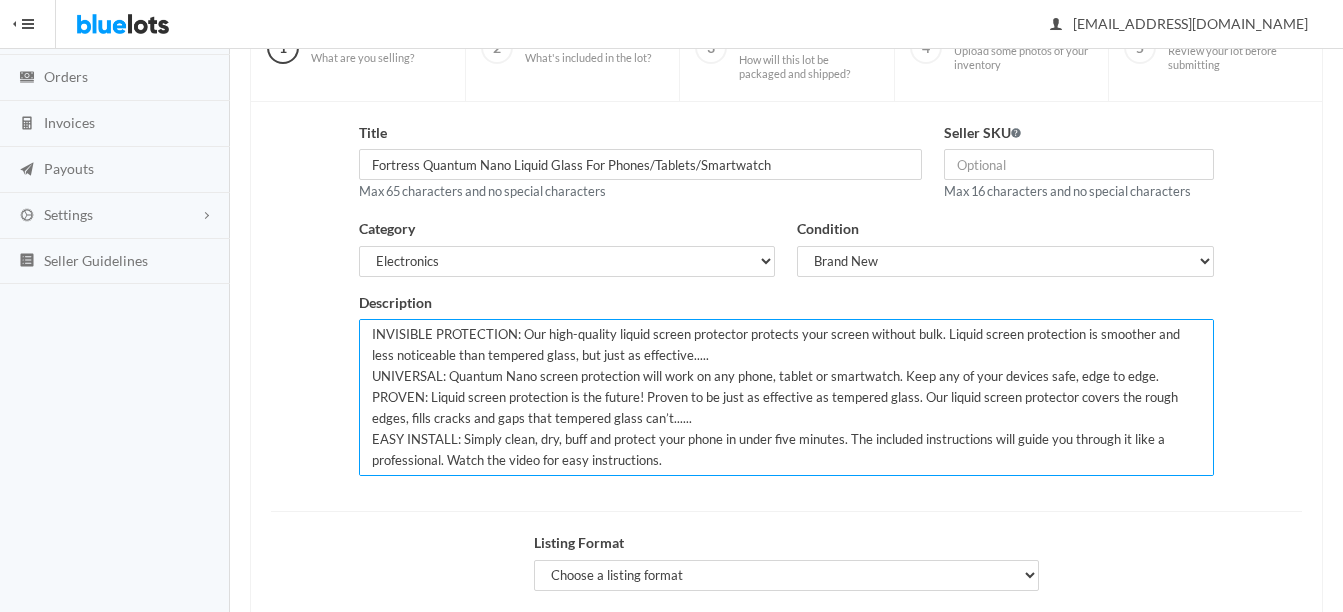 click on "New in retail pack.  Lot of 50 Fortress Universal Quantum Nano Liquid Screen Protector for Phones, Tablets, Smartwatches & More.
INVISIBLE PROTECTION: Our high-quality liquid screen protector protects your screen without bulk. Liquid screen protection is smoother and less noticeable than tempered glass, but just as effective.....
UNIVERSAL: Quantum Nano screen protection will work on any phone, tablet or smartwatch. Keep any of your devices safe, edge to edge.
PROVEN: Liquid screen protection is the future! Proven to be just as effective as tempered glass. Our liquid screen protector covers the rough edges, fills cracks and gaps that tempered glass can’t......
EASY INSTALL: Simply clean, dry, buff and protect your phone in under five minutes. The included instructions will guide you through it like a professional. Watch the video for easy instructions." at bounding box center [786, 397] 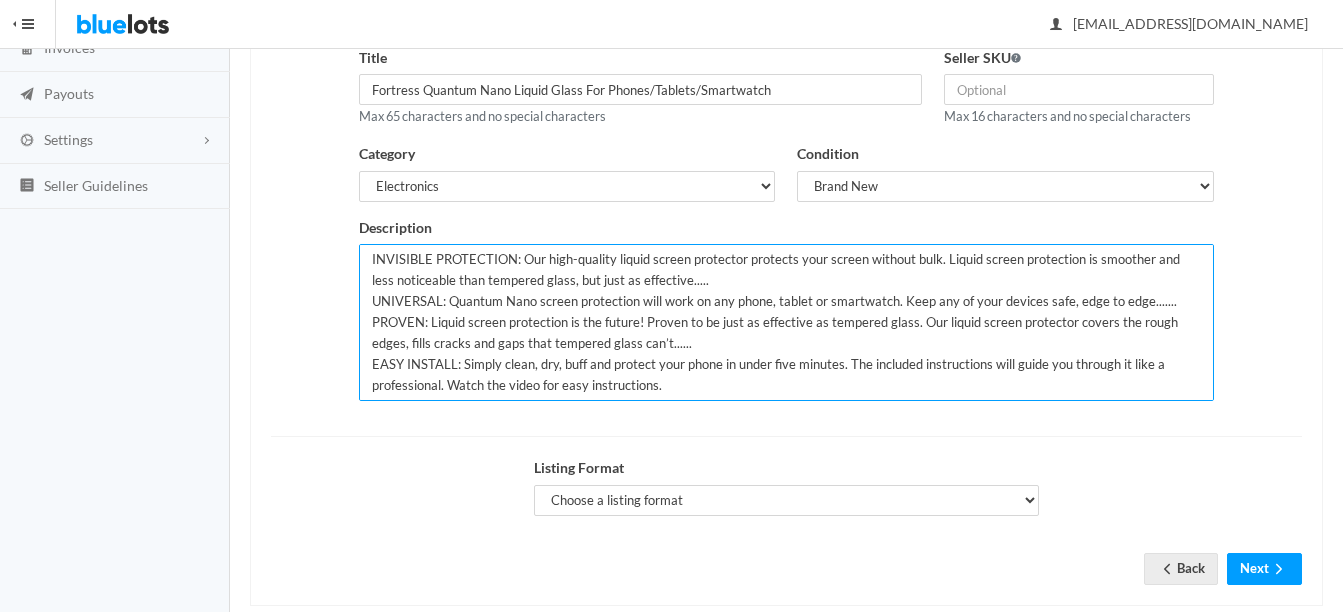 scroll, scrollTop: 310, scrollLeft: 0, axis: vertical 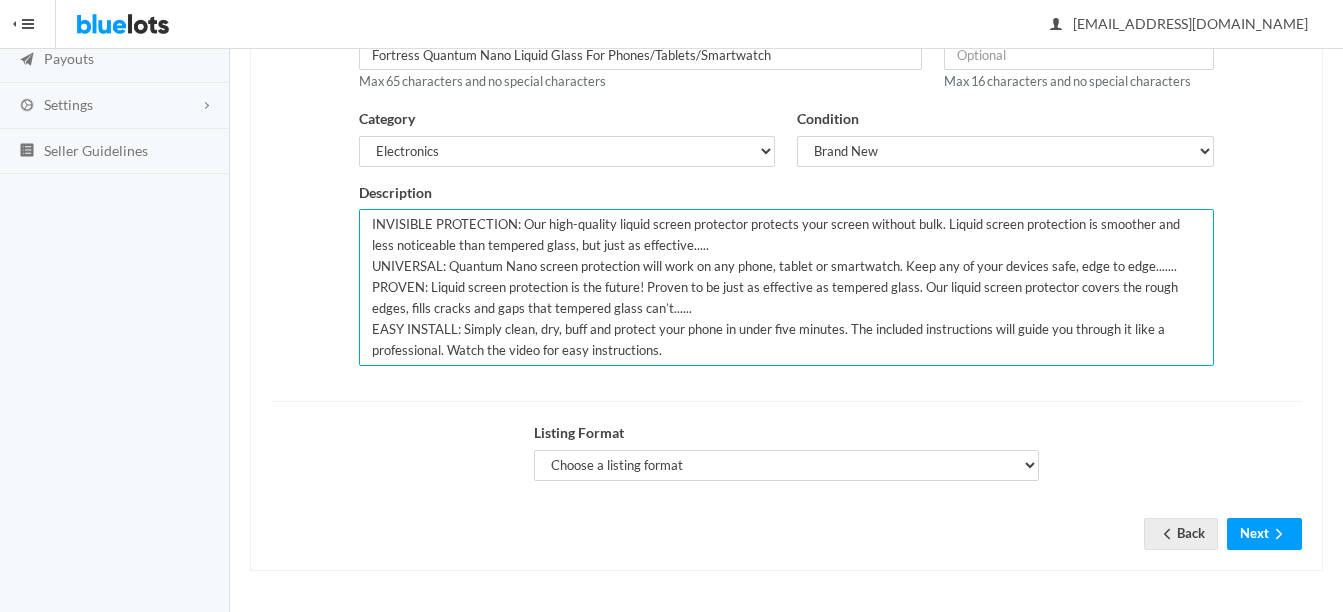type on "New in retail pack.  Lot of 50 Fortress Universal Quantum Nano Liquid Screen Protector for Phones, Tablets, Smartwatches & More.
INVISIBLE PROTECTION: Our high-quality liquid screen protector protects your screen without bulk. Liquid screen protection is smoother and less noticeable than tempered glass, but just as effective.....
UNIVERSAL: Quantum Nano screen protection will work on any phone, tablet or smartwatch. Keep any of your devices safe, edge to edge.......
PROVEN: Liquid screen protection is the future! Proven to be just as effective as tempered glass. Our liquid screen protector covers the rough edges, fills cracks and gaps that tempered glass can’t......
EASY INSTALL: Simply clean, dry, buff and protect your phone in under five minutes. The included instructions will guide you through it like a professional. Watch the video for easy instructions." 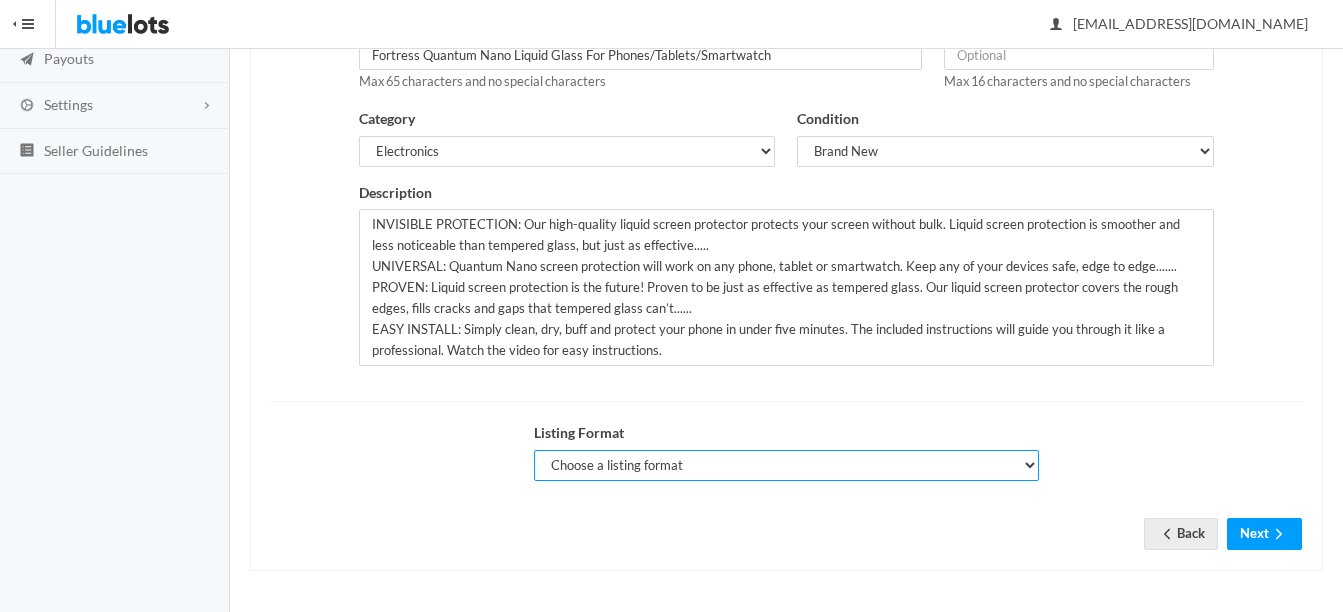 click on "Choose a listing format
Auction
Buy Now" at bounding box center (786, 465) 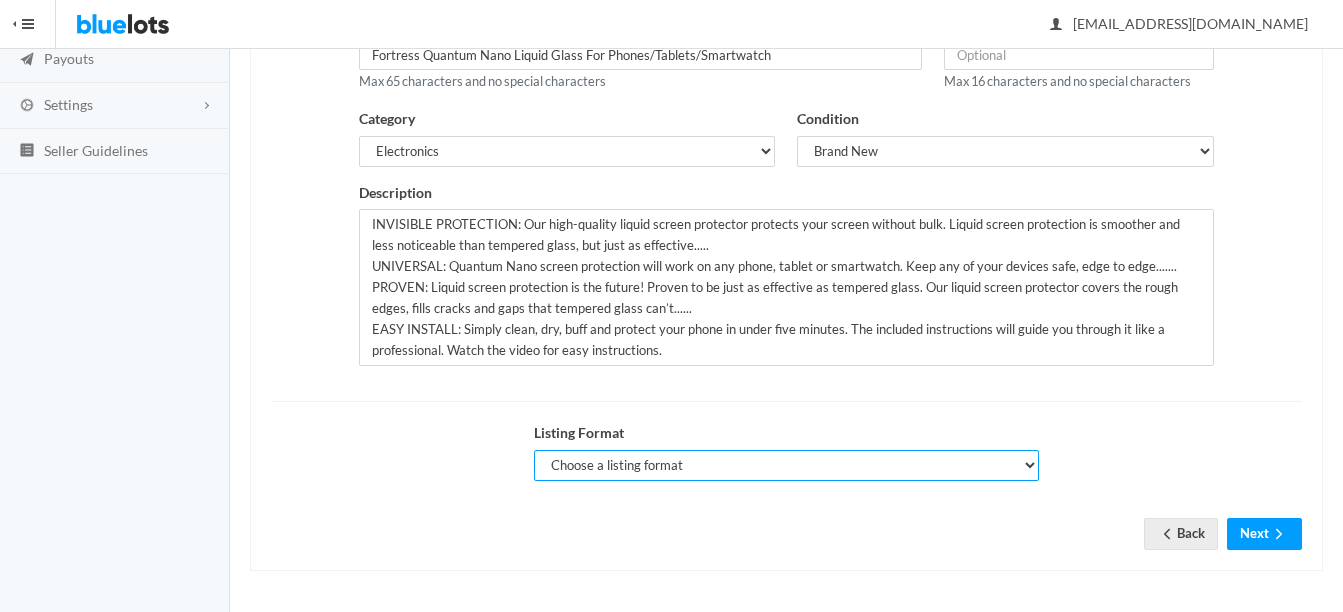 select on "true" 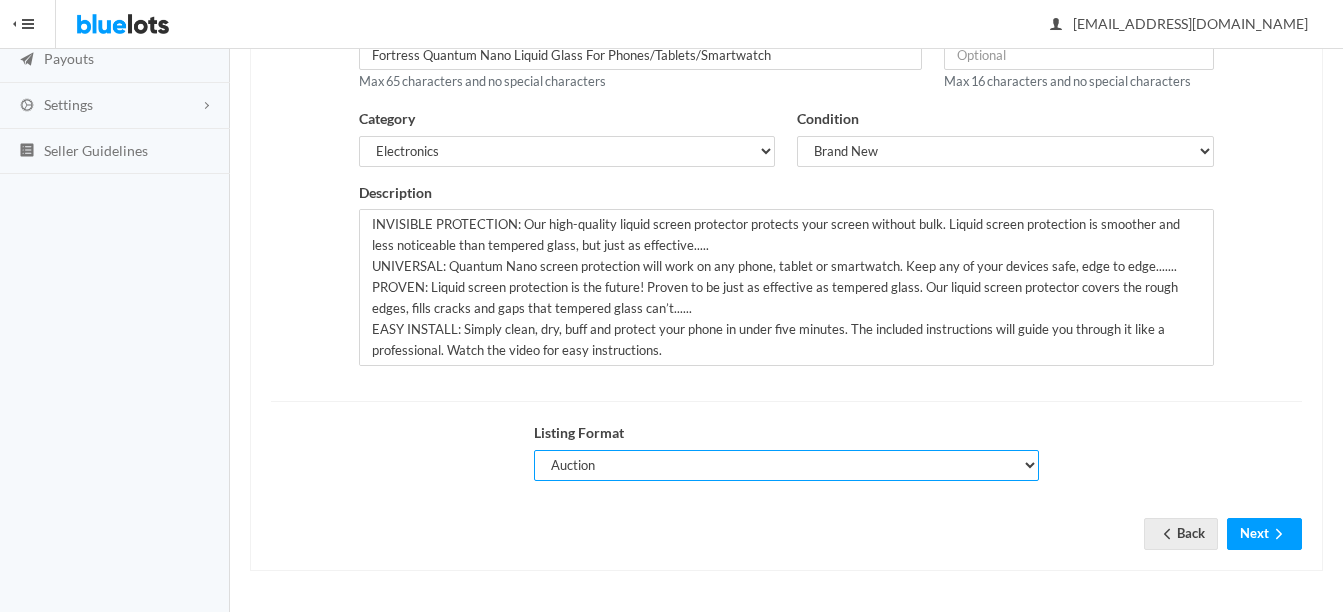 click on "Choose a listing format
Auction
Buy Now" at bounding box center (786, 465) 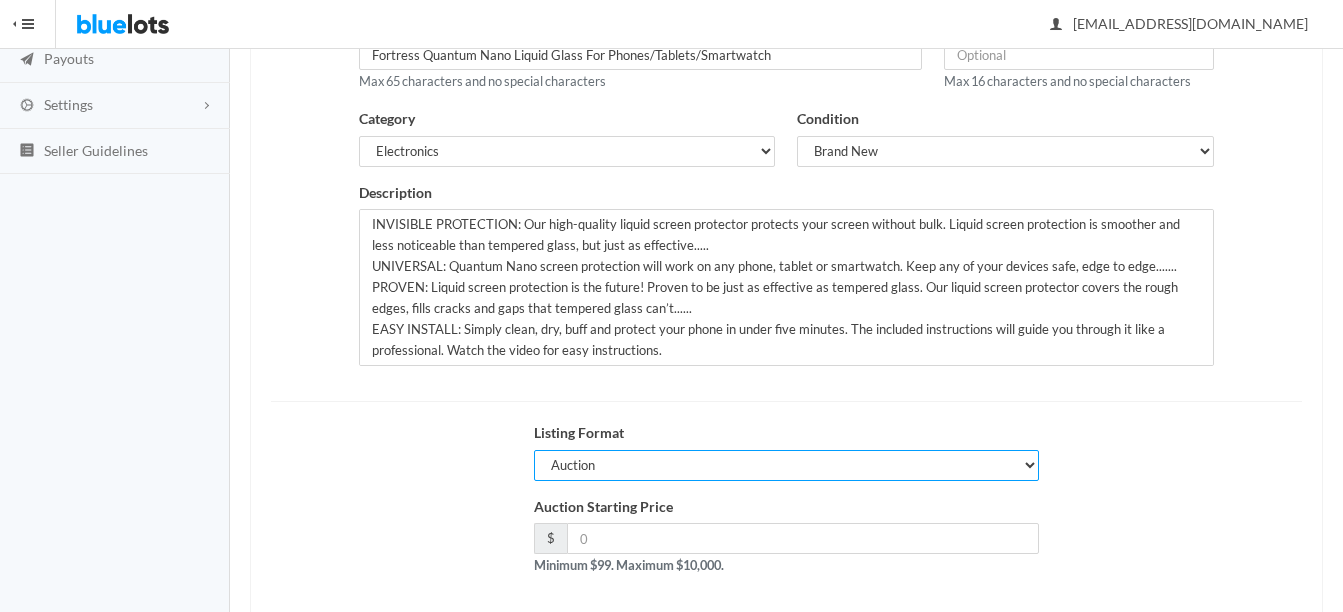 scroll, scrollTop: 406, scrollLeft: 0, axis: vertical 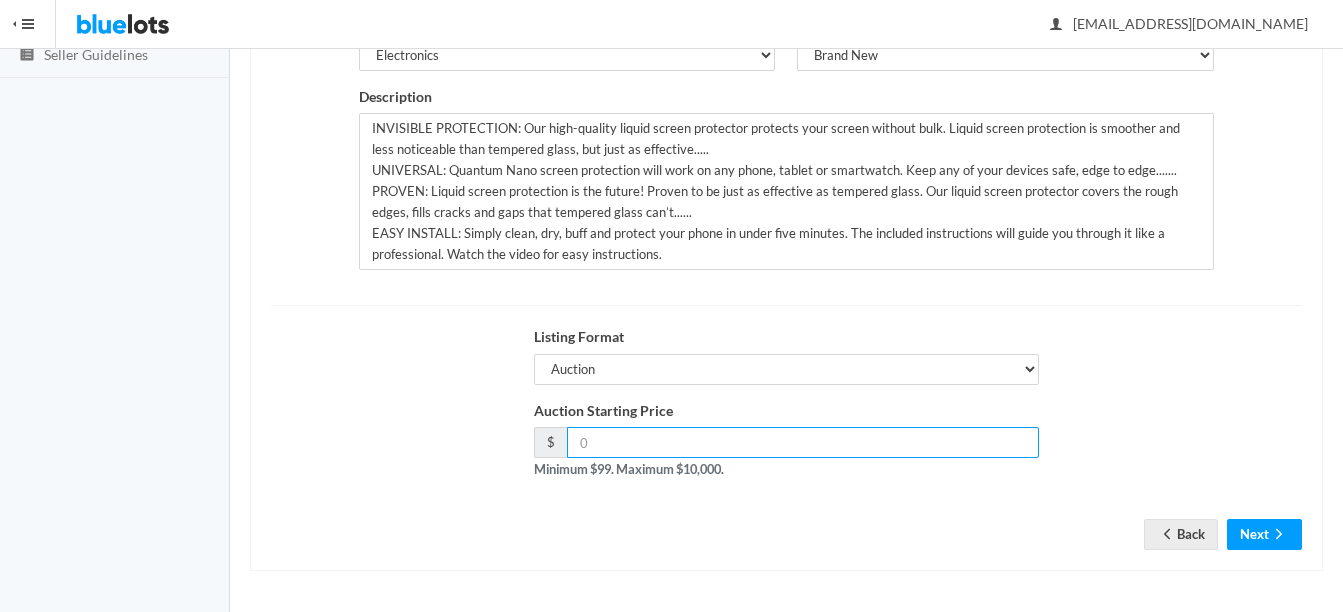 click at bounding box center [803, 442] 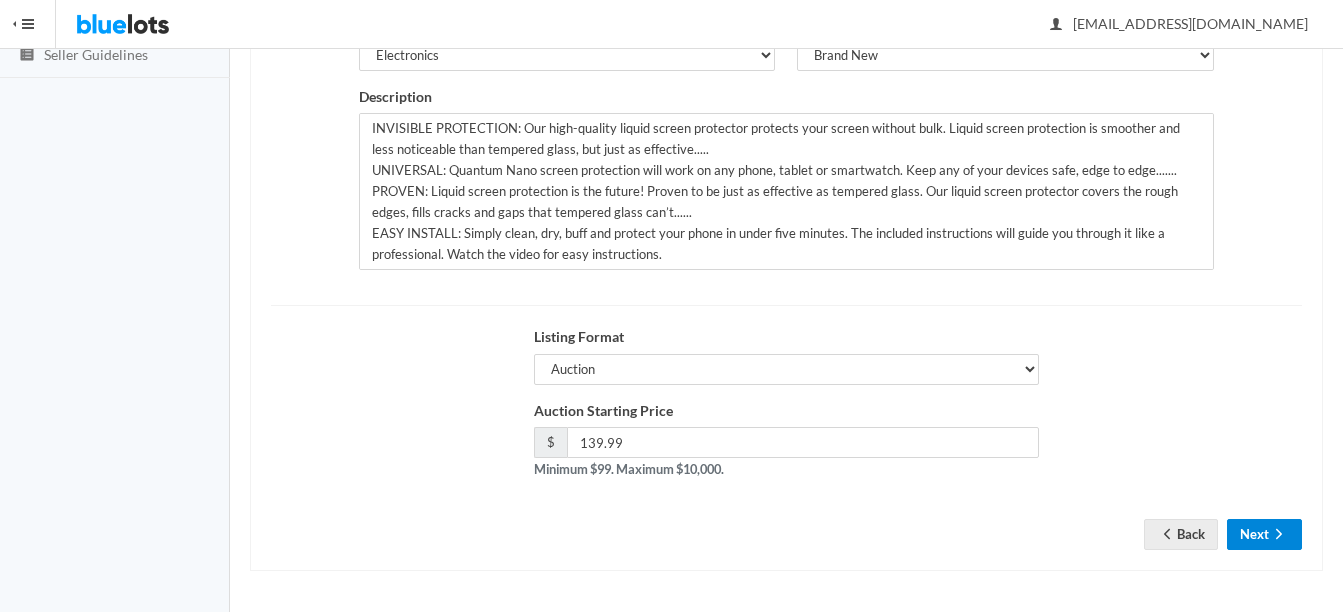 click on "Next" at bounding box center (1264, 534) 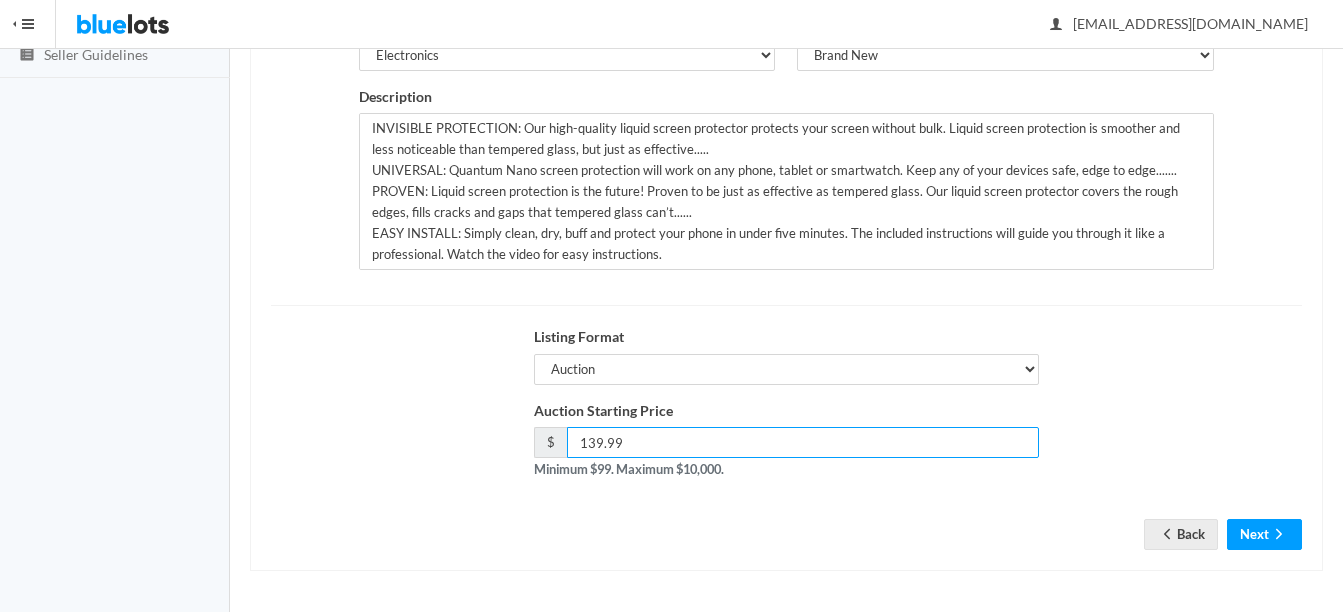 click on "139.99" at bounding box center [803, 442] 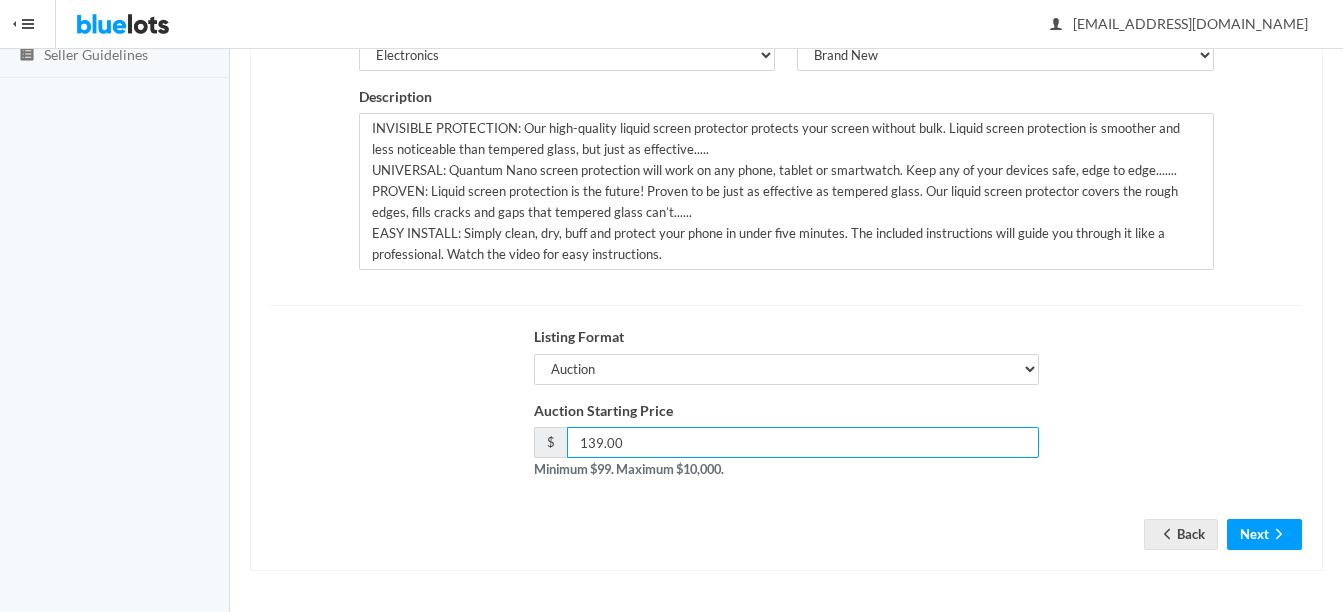 click on "139.00" at bounding box center [803, 442] 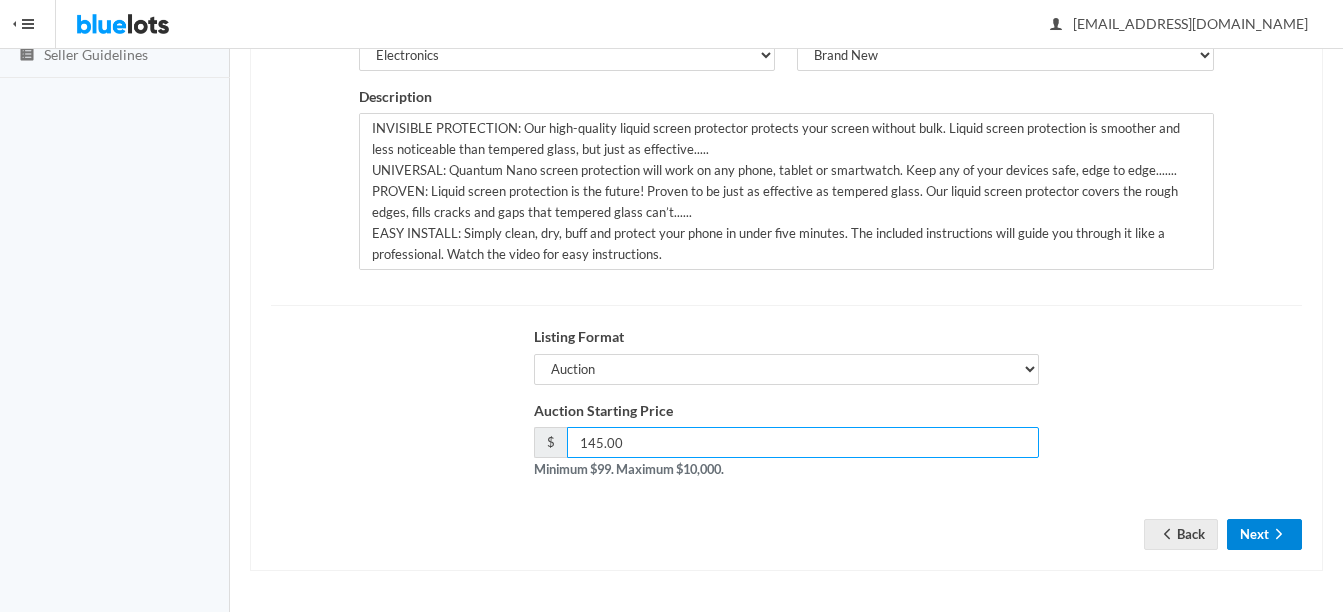 type on "145.00" 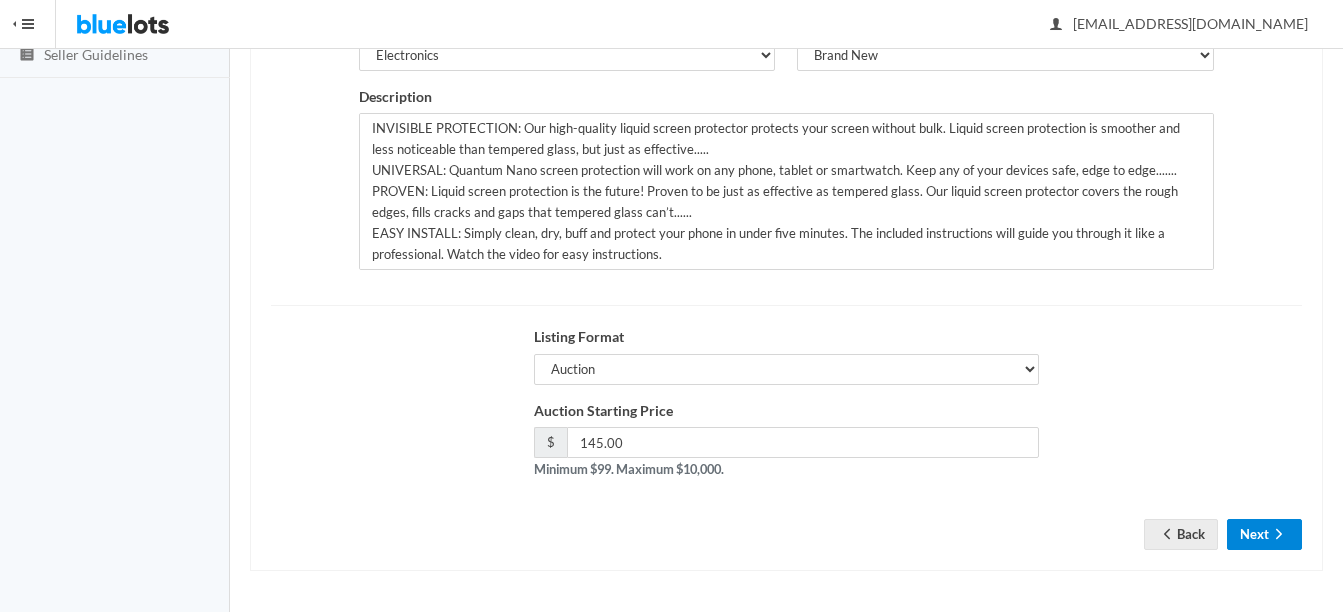 click on "Next" at bounding box center [1264, 534] 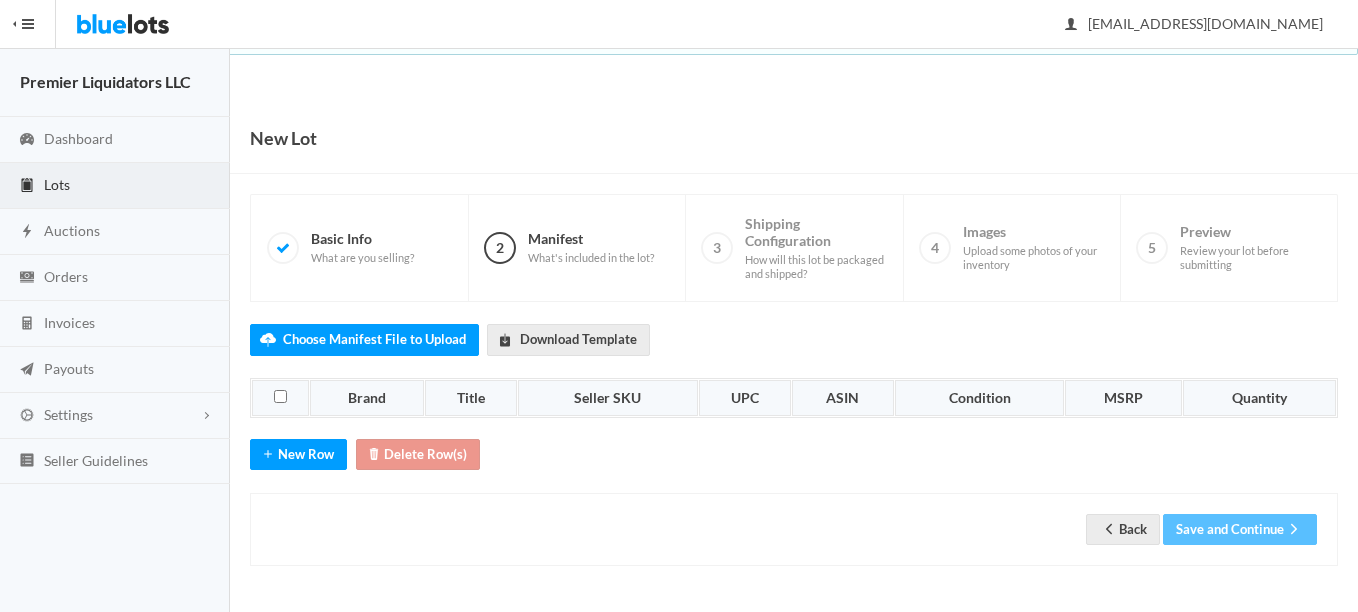 scroll, scrollTop: 0, scrollLeft: 0, axis: both 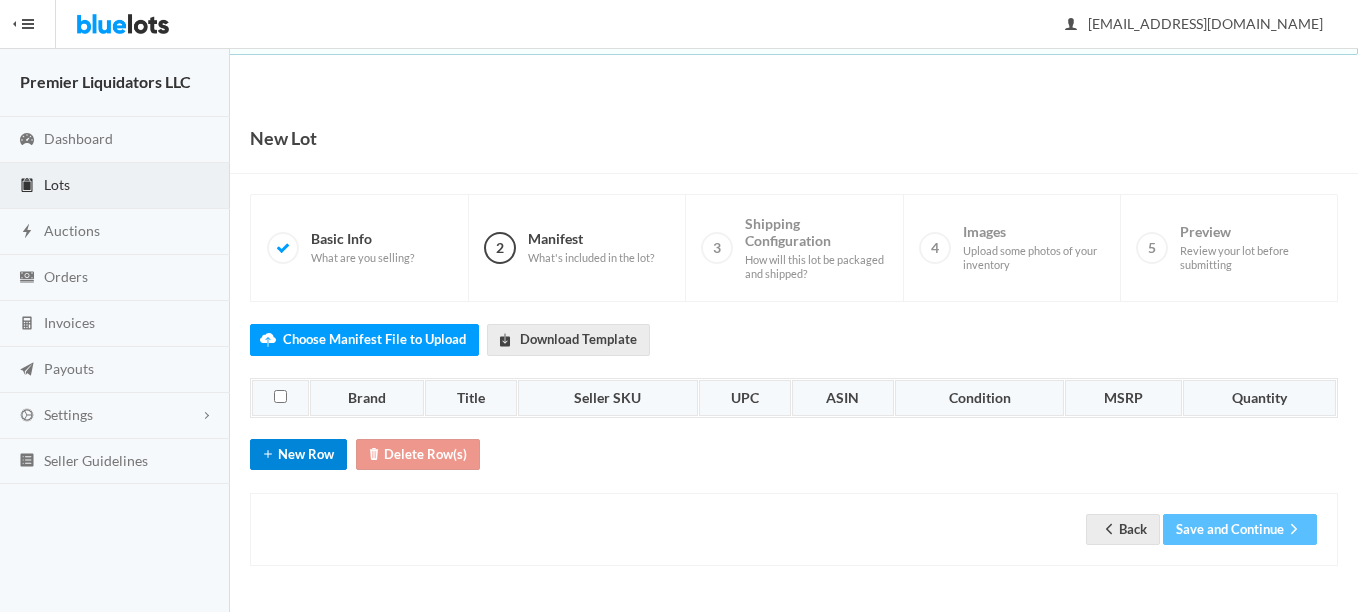 click on "New Row" at bounding box center [298, 454] 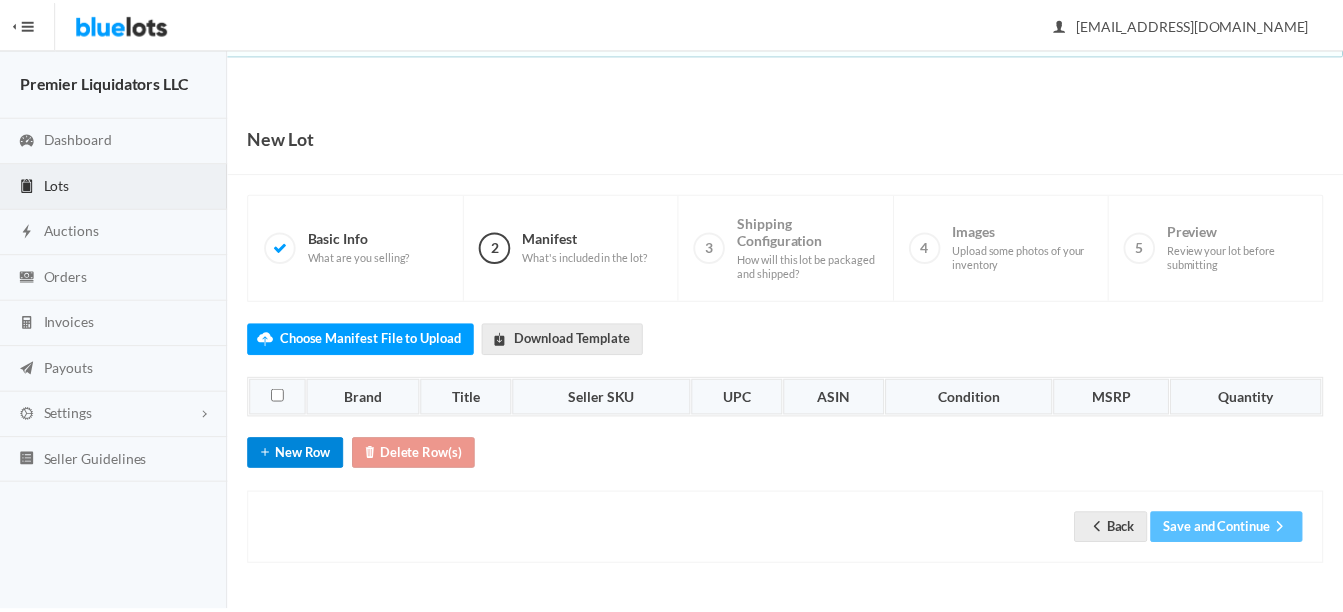 scroll, scrollTop: 31, scrollLeft: 0, axis: vertical 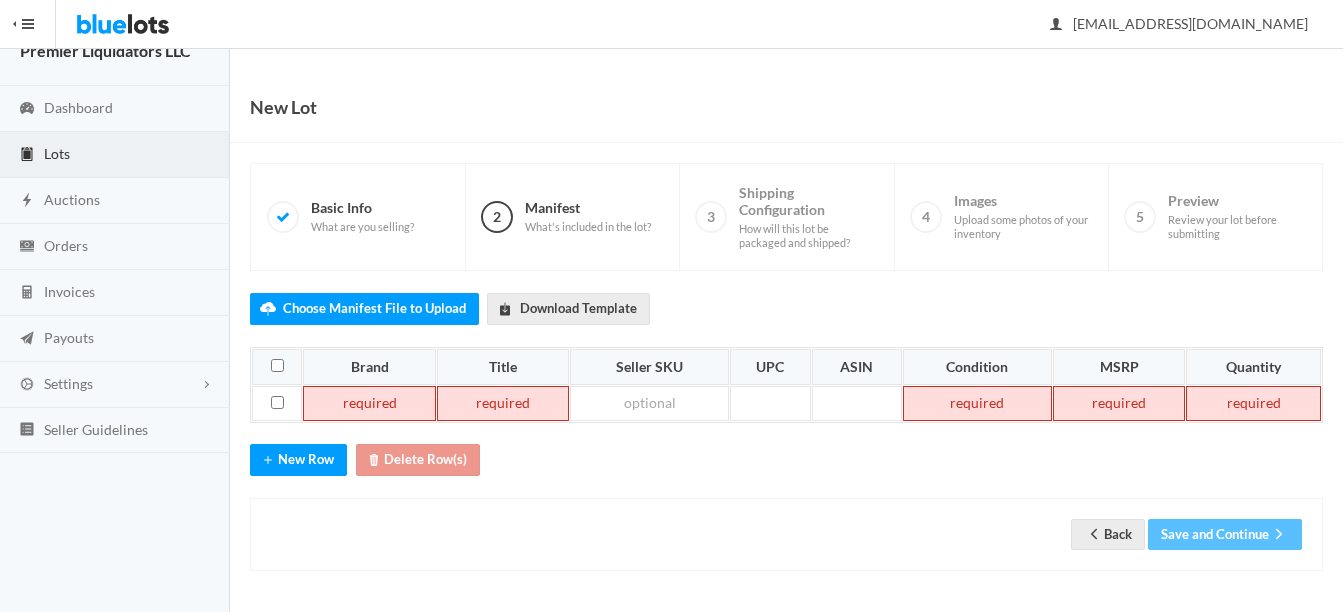click at bounding box center (369, 404) 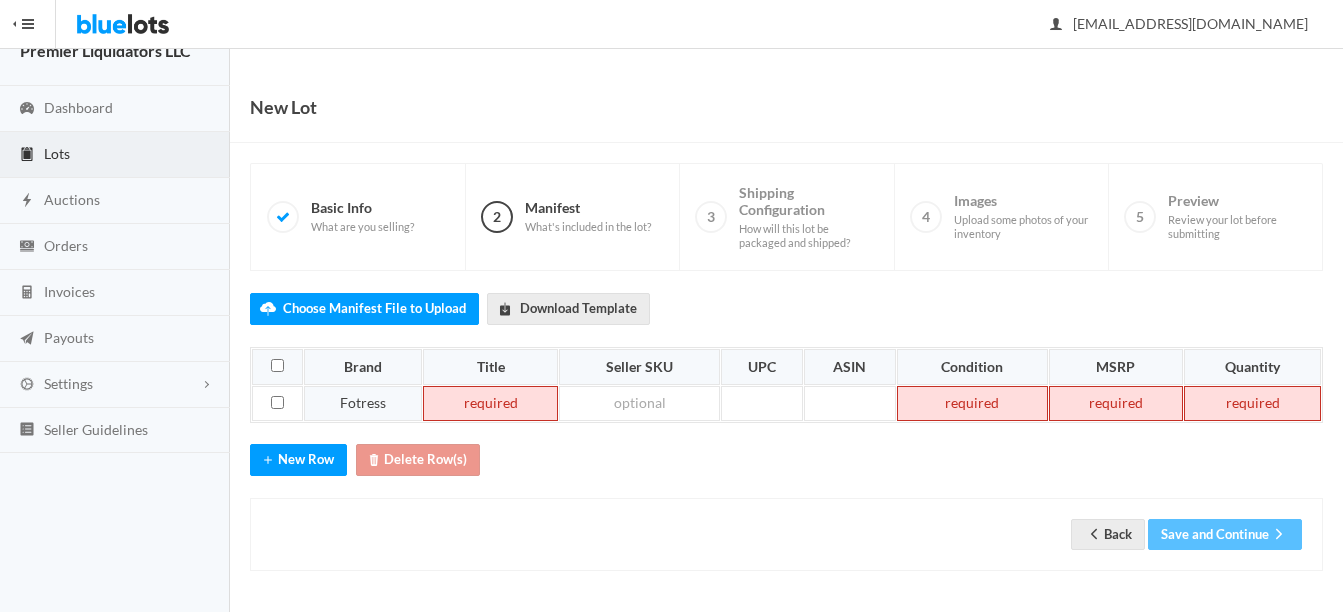 type 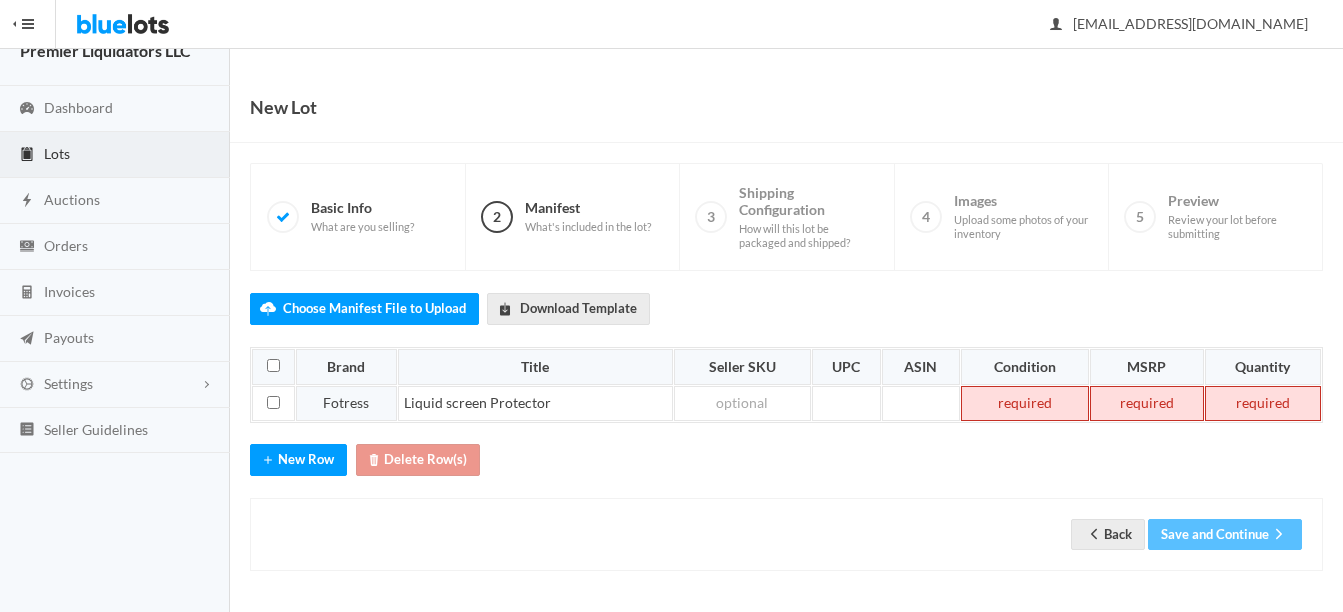type 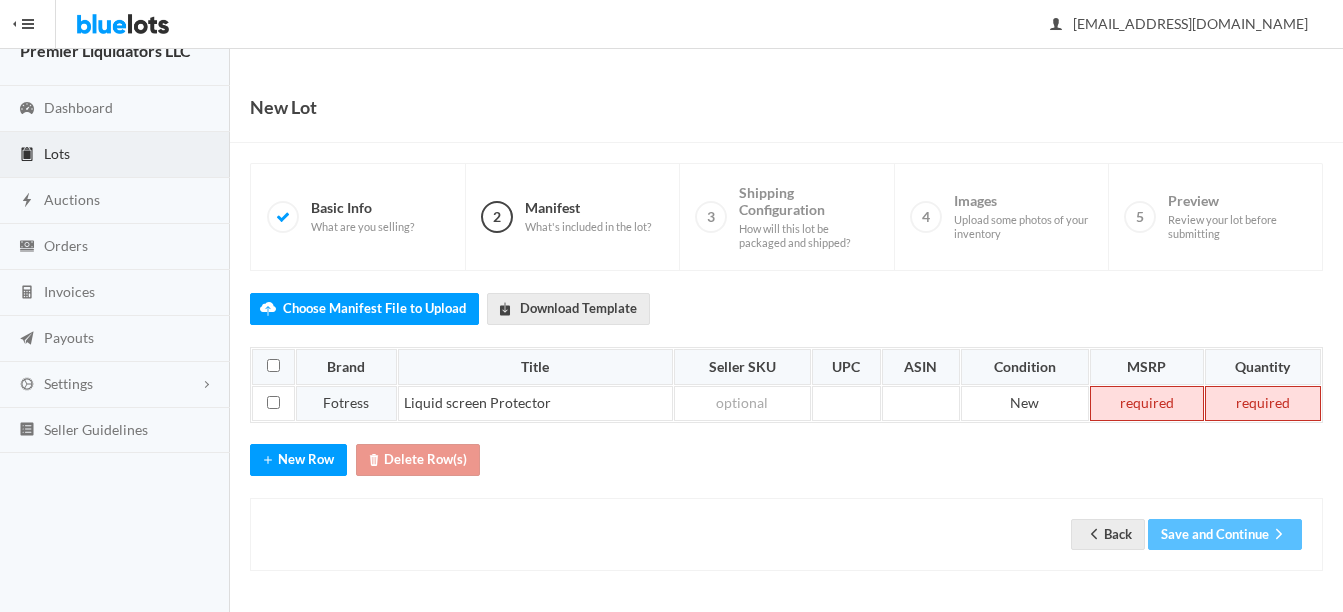 type 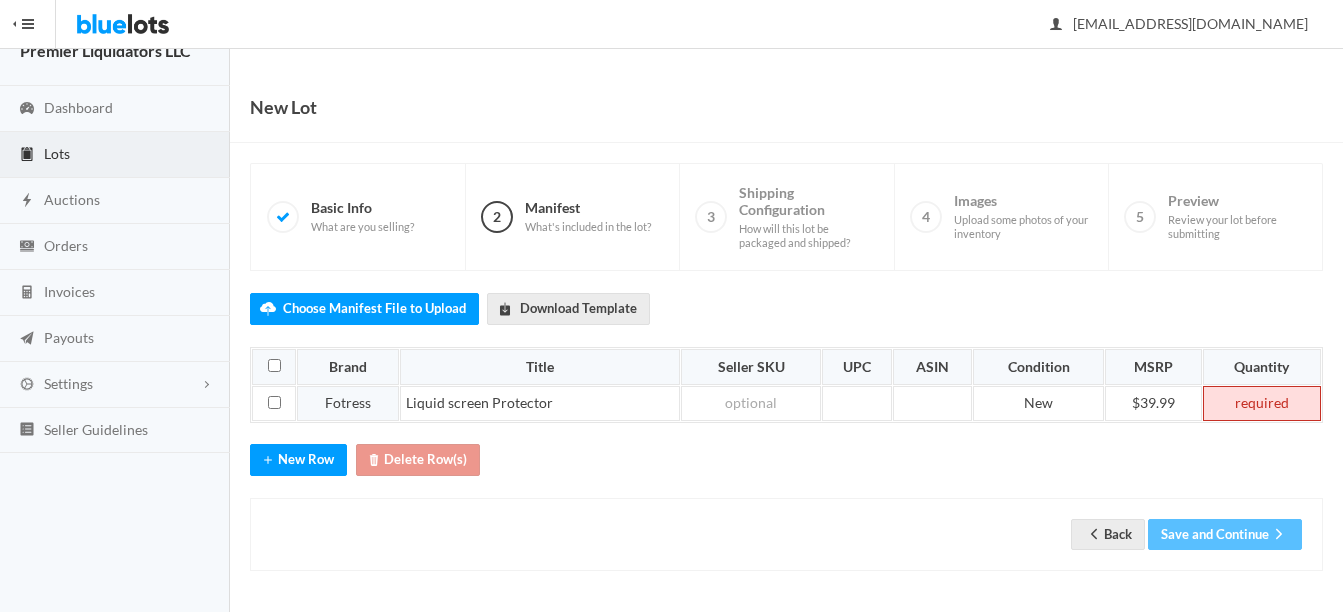 type 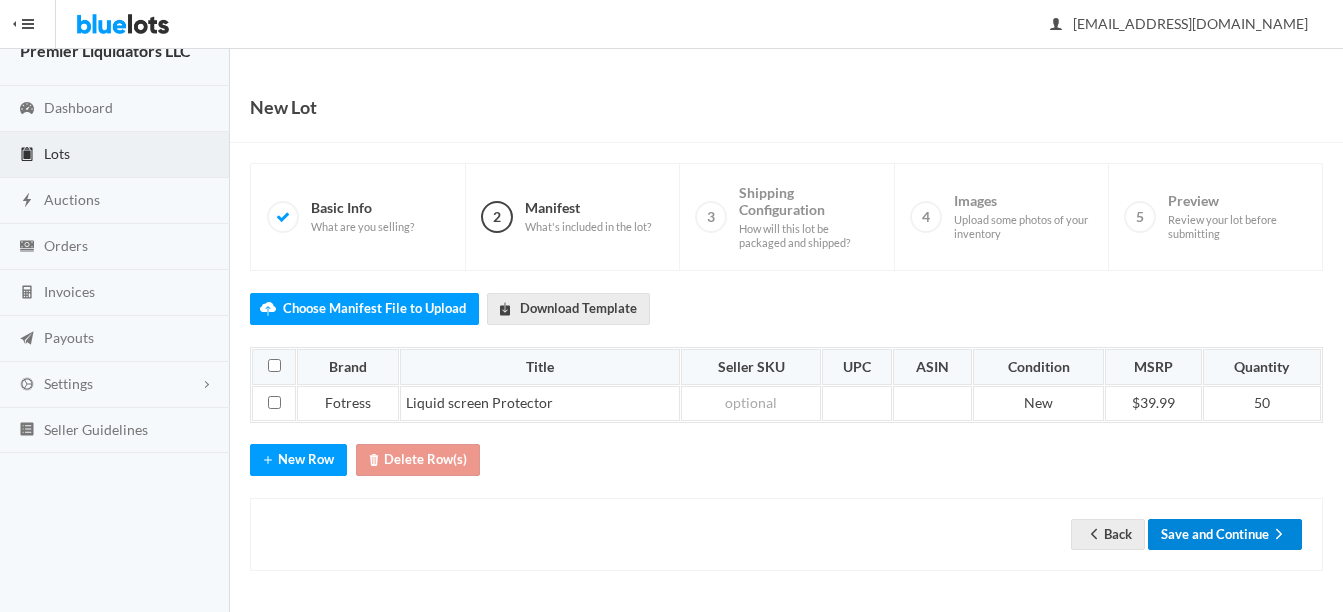 click on "Save and Continue" at bounding box center (1225, 534) 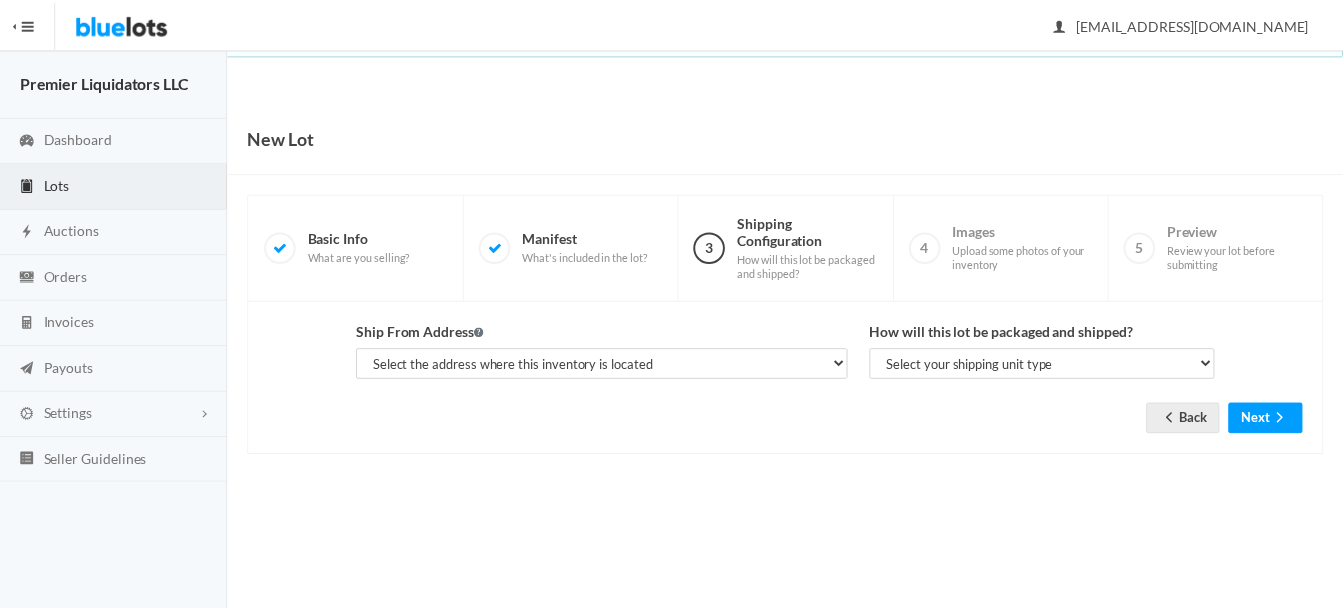 scroll, scrollTop: 0, scrollLeft: 0, axis: both 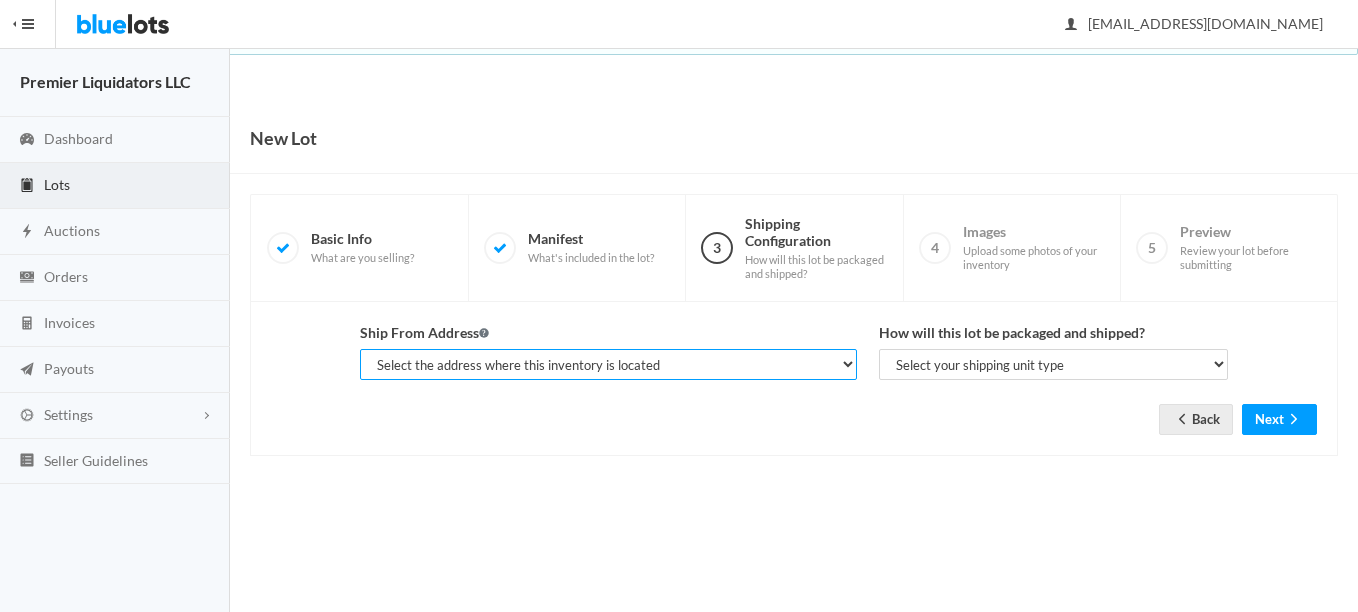 click on "Select the address where this inventory is located
Premier Liquidatores, [STREET_ADDRESS]
Premier Piquidators, [STREET_ADDRESS][PERSON_NAME]
[PERSON_NAME], Premier Liquidators LLC, [STREET_ADDRESS][PERSON_NAME]-6257
[PERSON_NAME], Premier Liquidators LLC, [STREET_ADDRESS]" at bounding box center [608, 364] 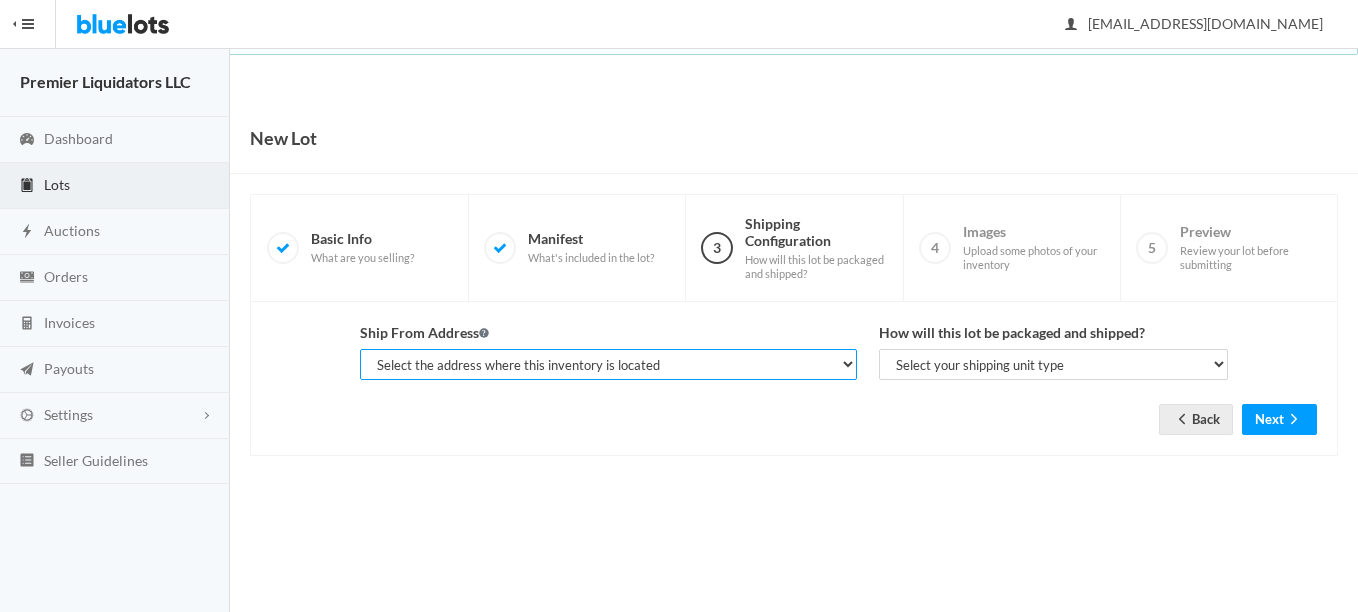 select on "25095" 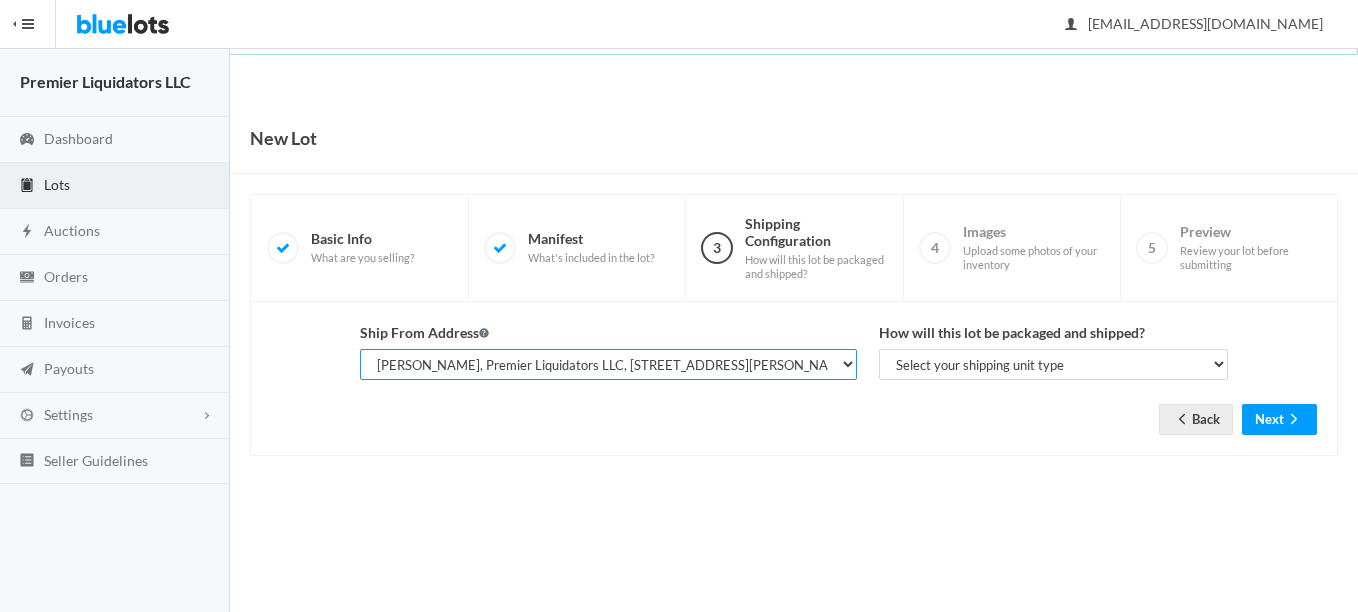 click on "Select the address where this inventory is located
Premier Liquidatores, [STREET_ADDRESS]
Premier Piquidators, [STREET_ADDRESS][PERSON_NAME]
[PERSON_NAME], Premier Liquidators LLC, [STREET_ADDRESS][PERSON_NAME]-6257
[PERSON_NAME], Premier Liquidators LLC, [STREET_ADDRESS]" at bounding box center (608, 364) 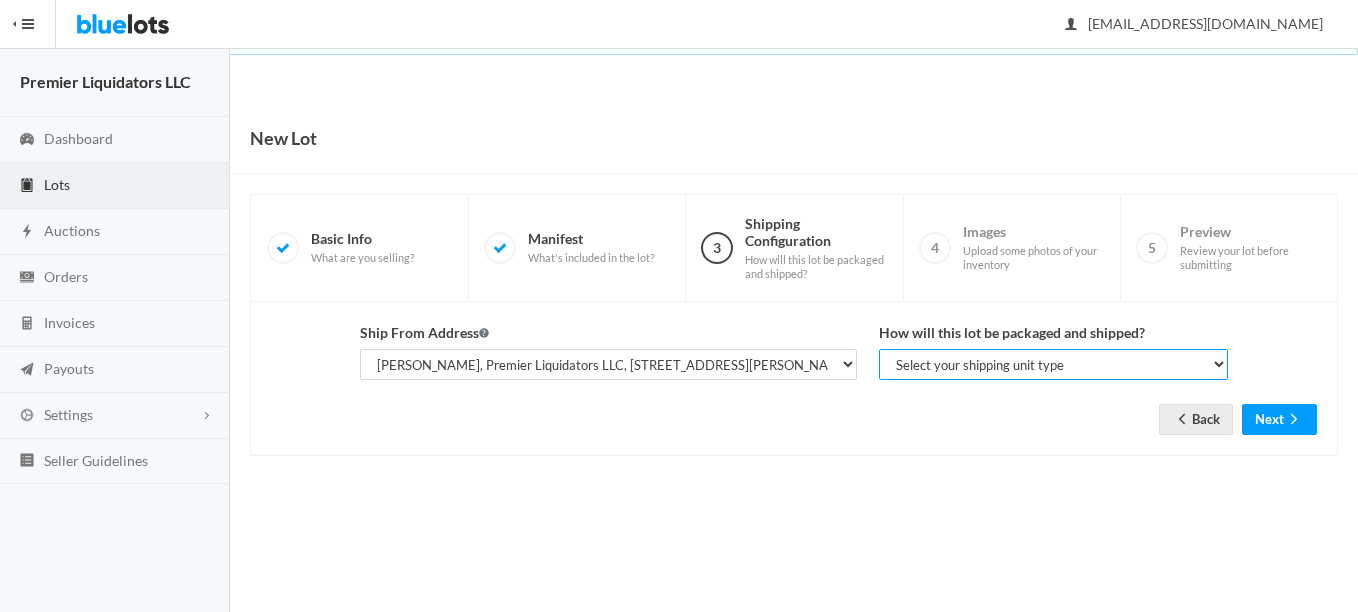 click on "Select your shipping unit type
Parcel
Pallet
Truckload" at bounding box center (1053, 364) 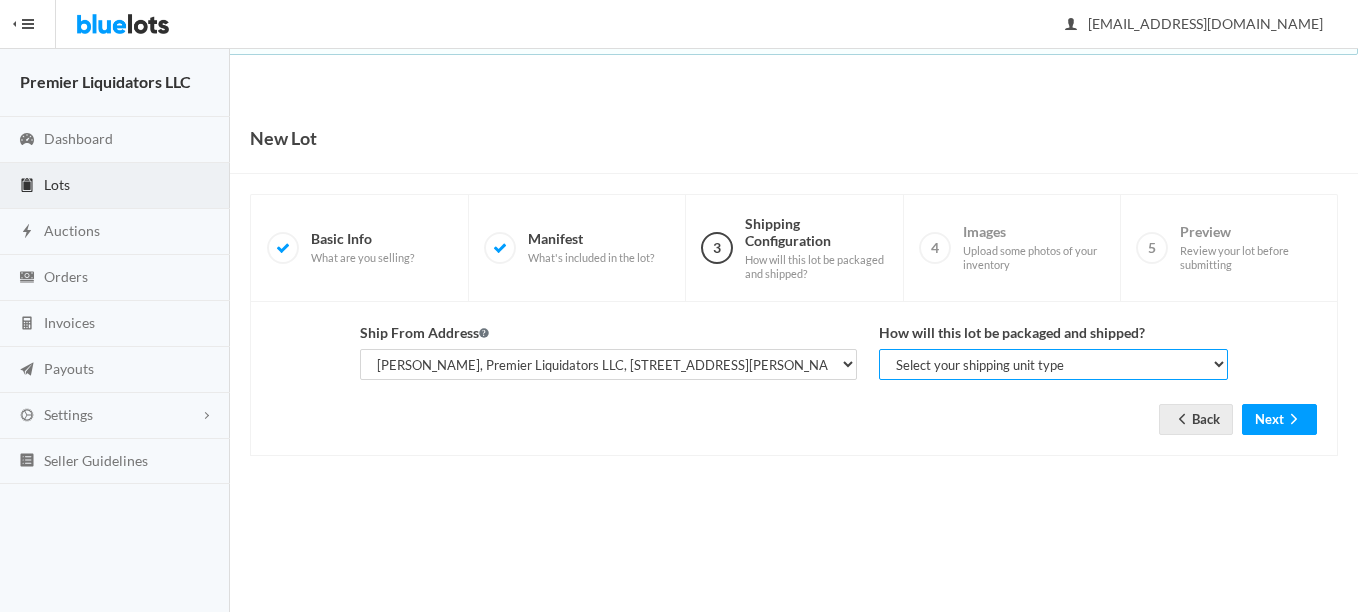 select on "parcel" 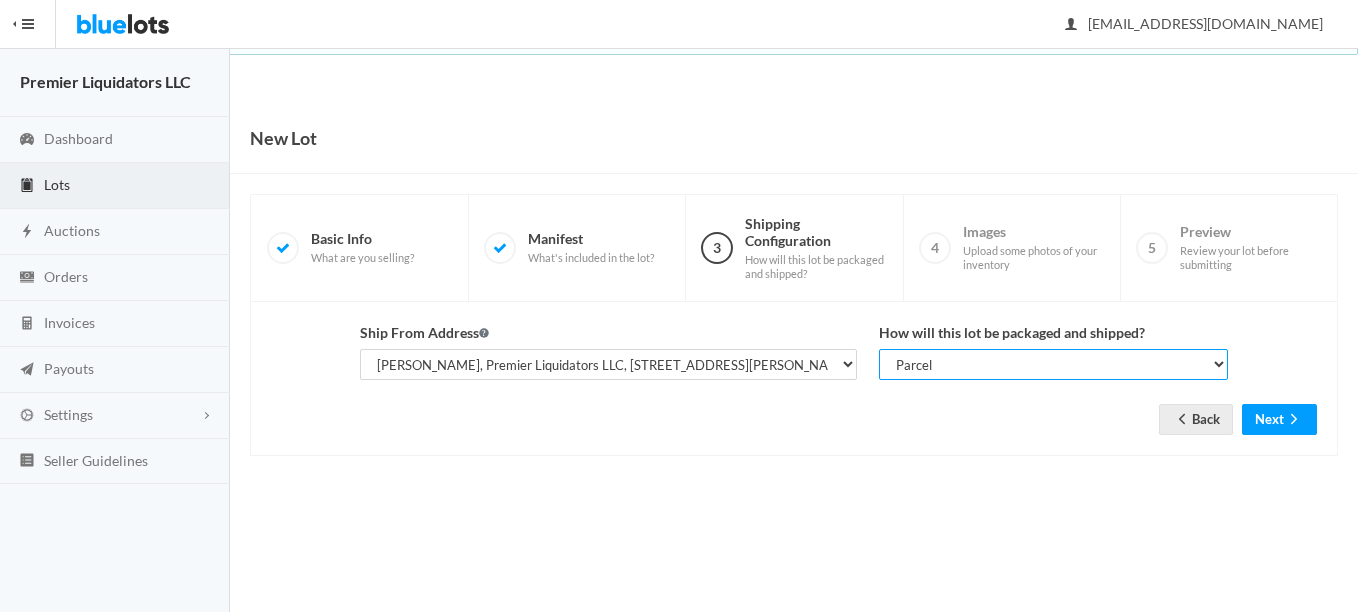 click on "Select your shipping unit type
Parcel
Pallet
Truckload" at bounding box center (1053, 364) 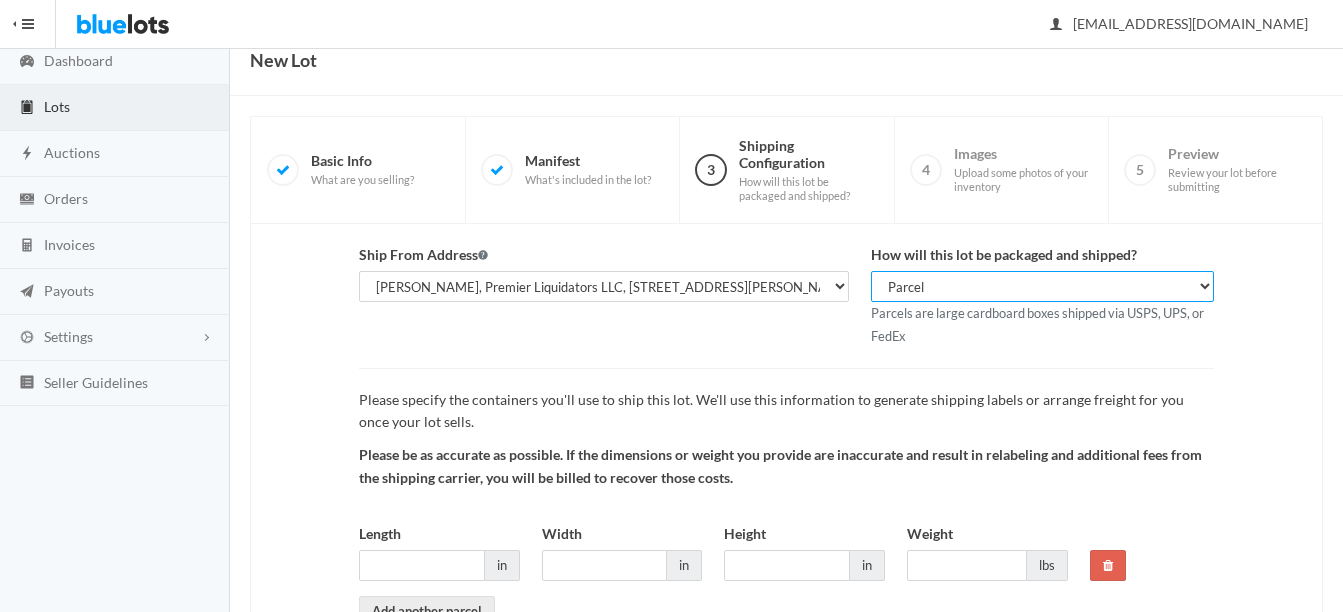 scroll, scrollTop: 200, scrollLeft: 0, axis: vertical 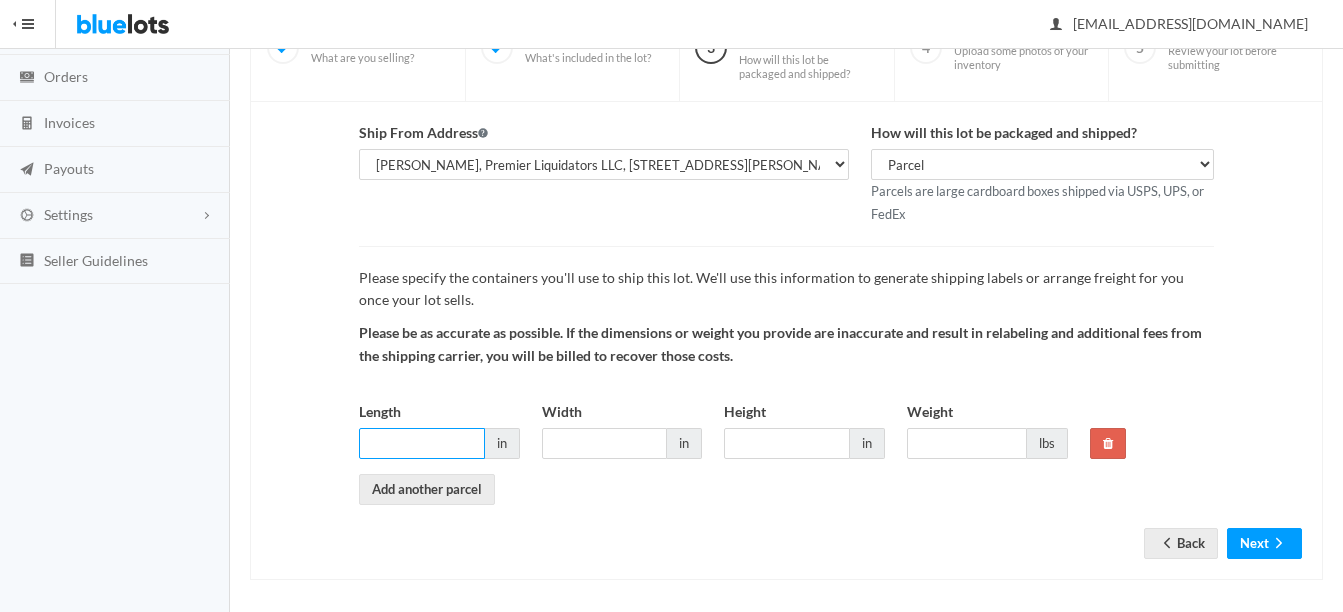 click on "Length" at bounding box center (422, 443) 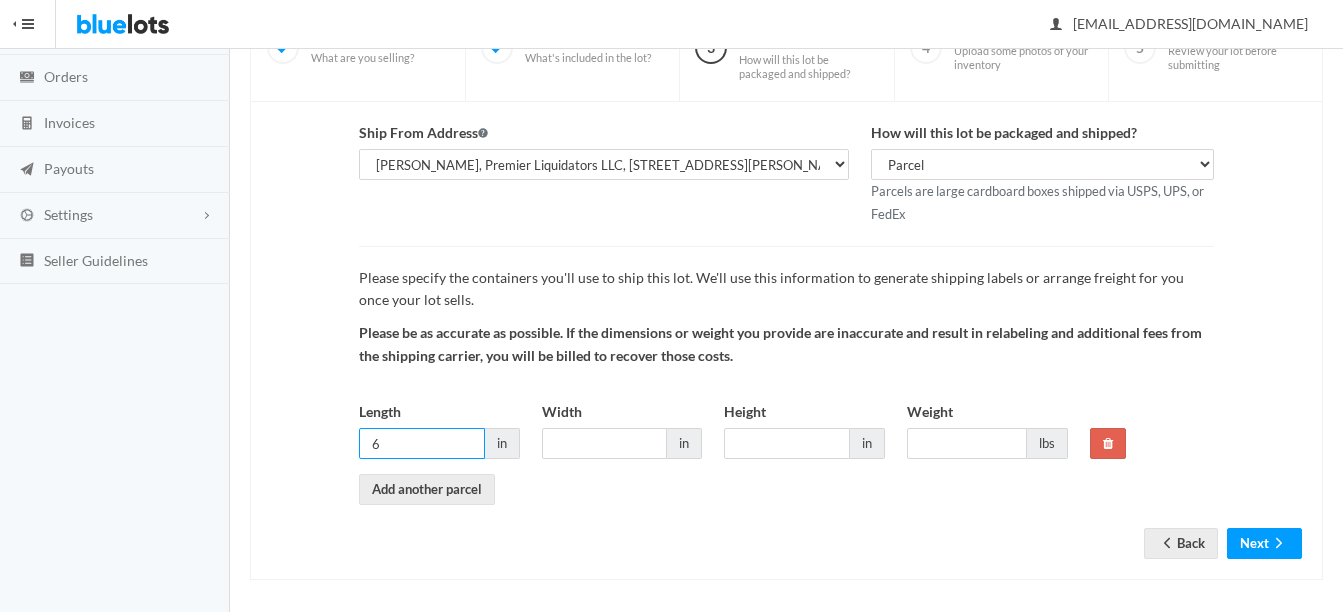 type on "6" 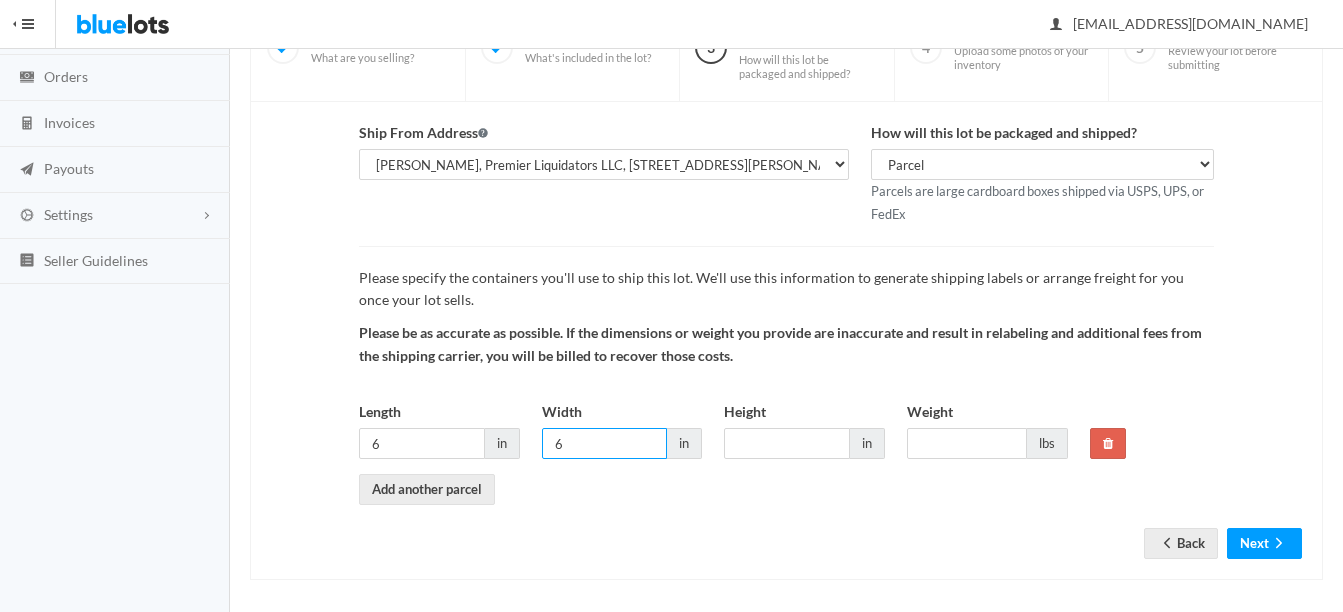 type on "6" 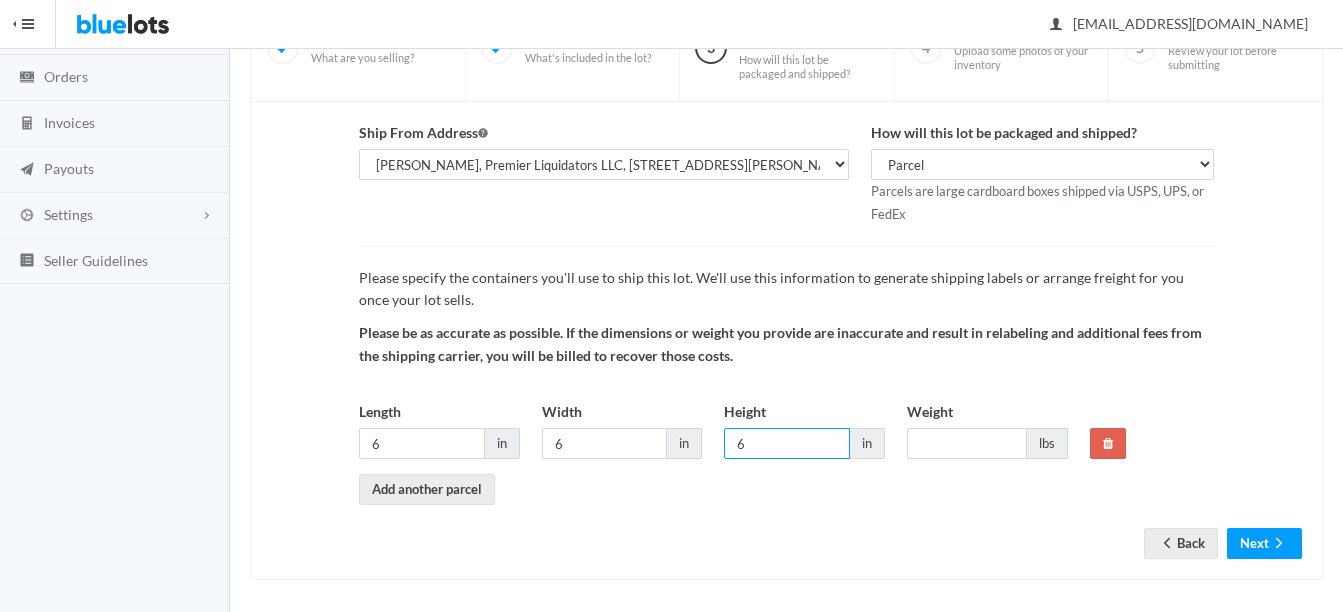 type on "6" 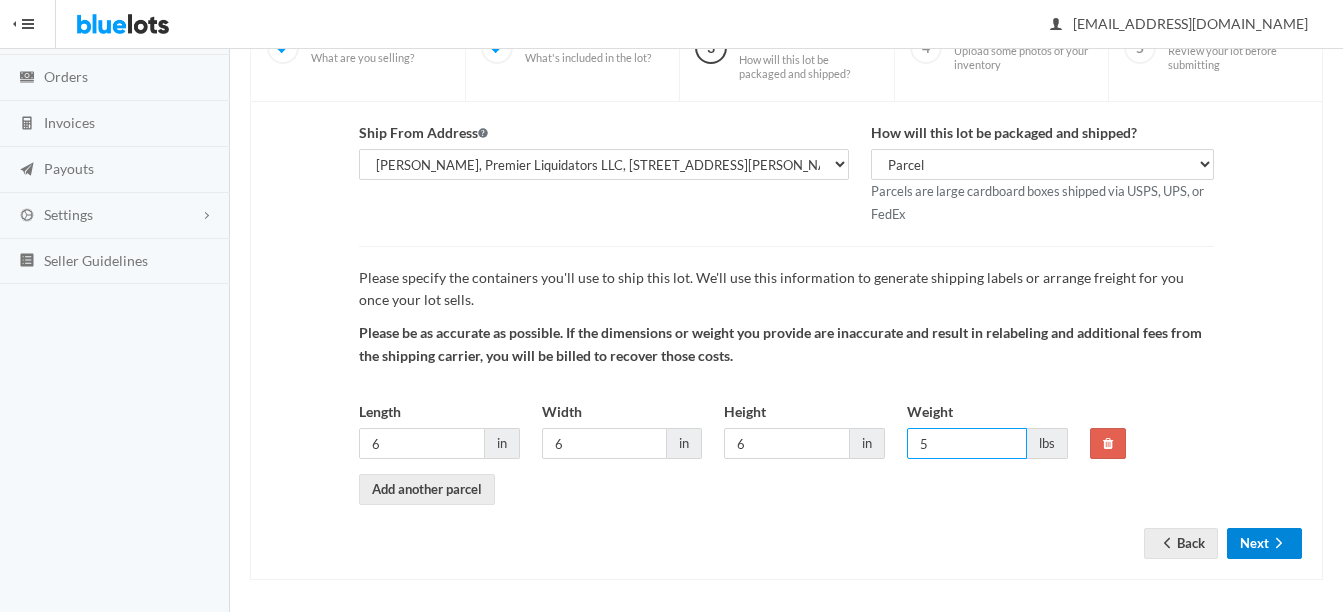 type on "5" 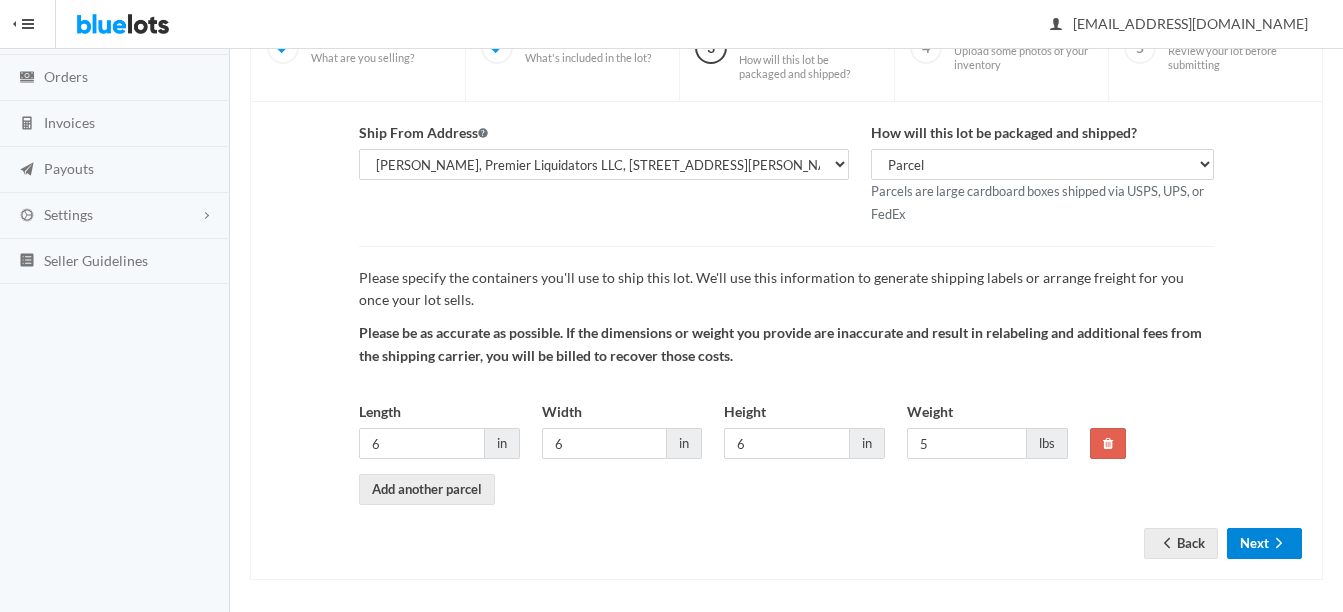 click on "Next" at bounding box center (1264, 543) 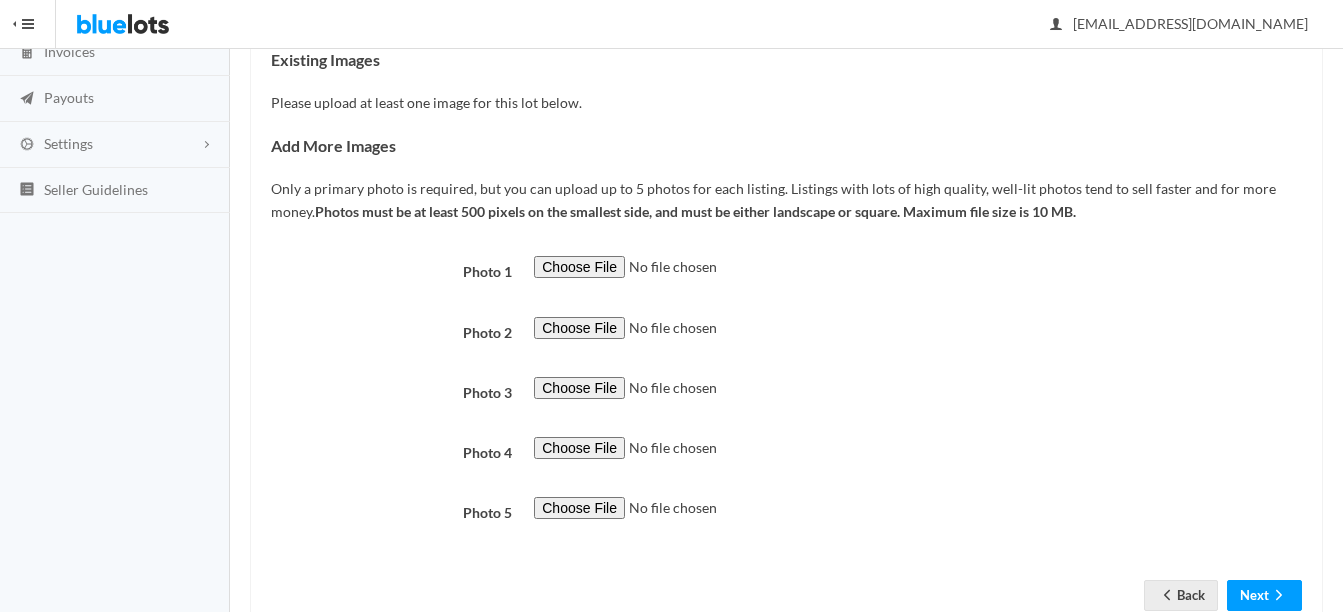 scroll, scrollTop: 300, scrollLeft: 0, axis: vertical 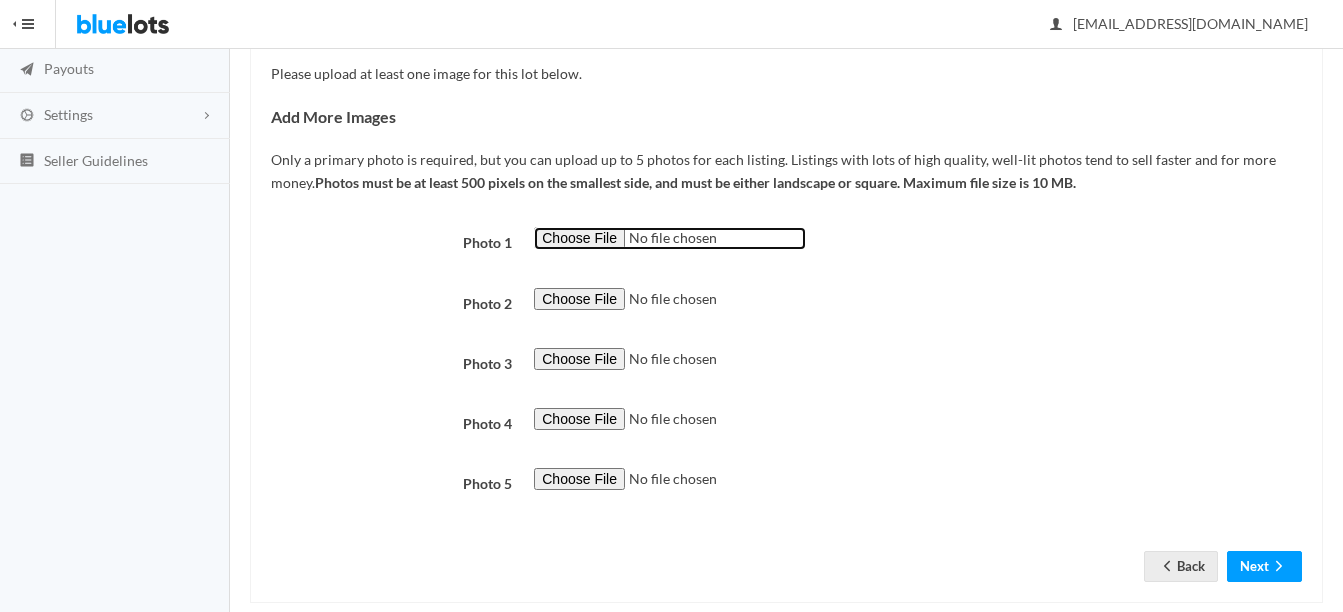 click at bounding box center (670, 238) 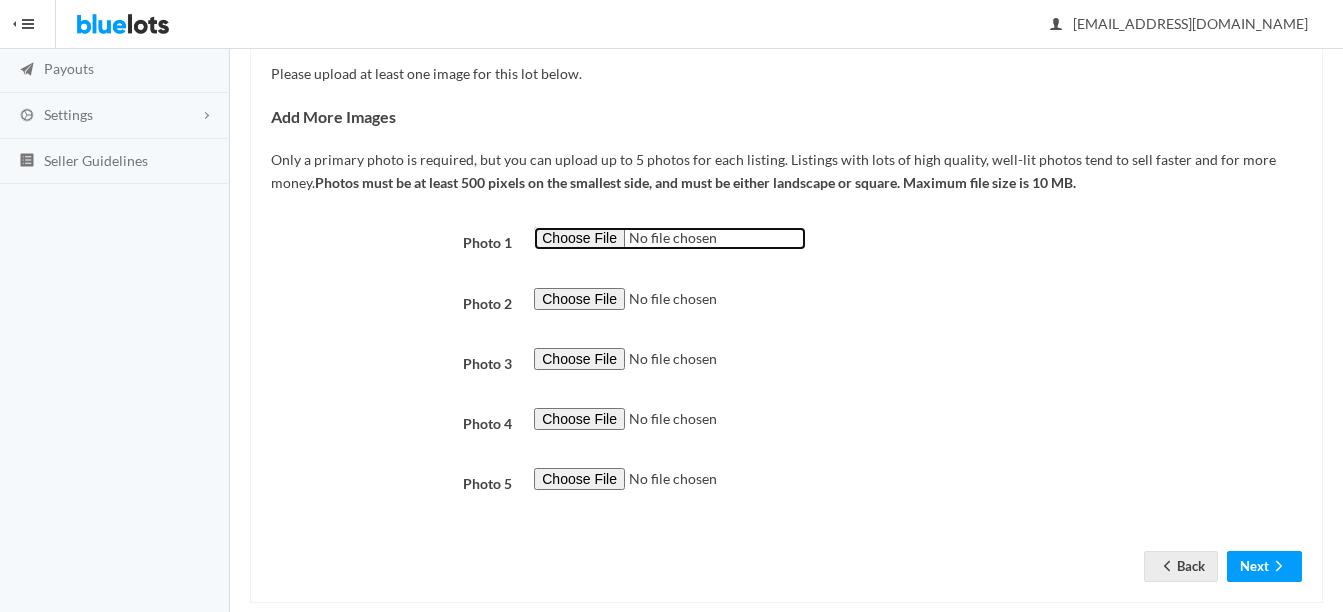 click at bounding box center [670, 238] 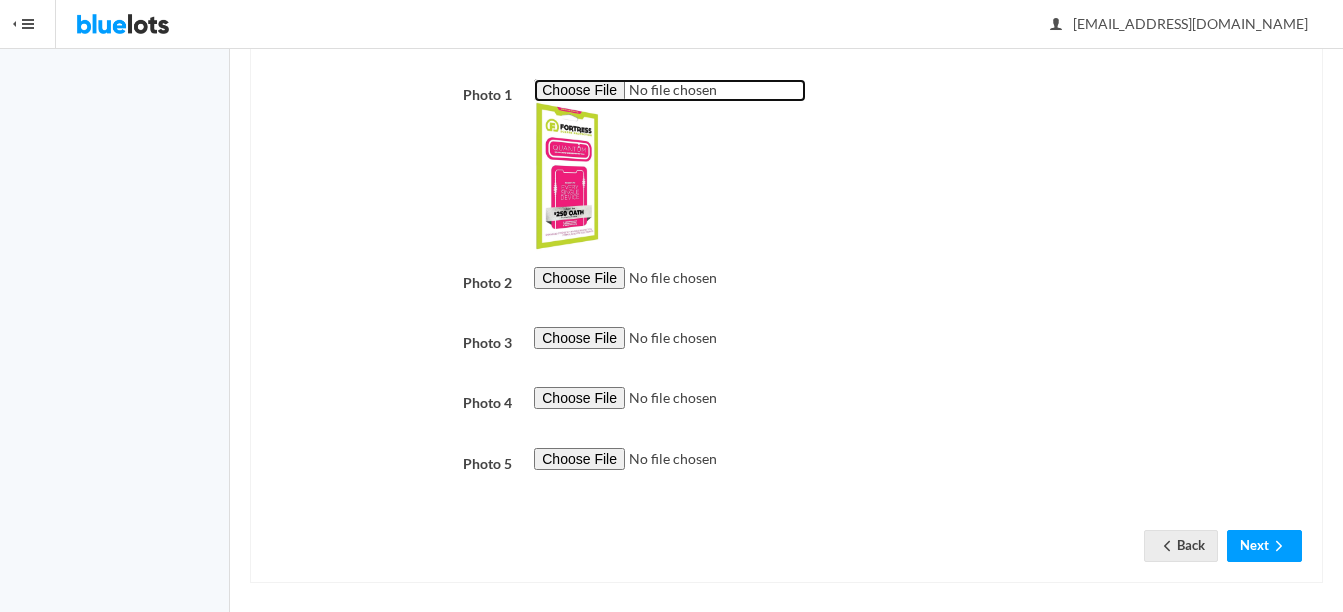 scroll, scrollTop: 460, scrollLeft: 0, axis: vertical 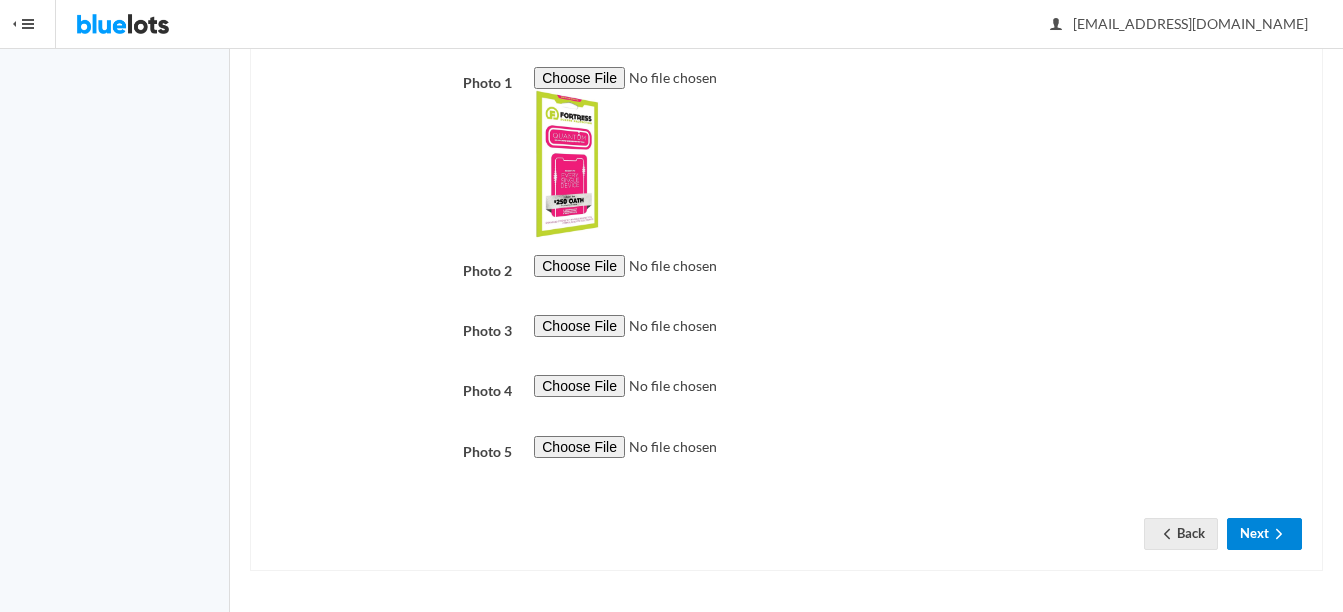 click 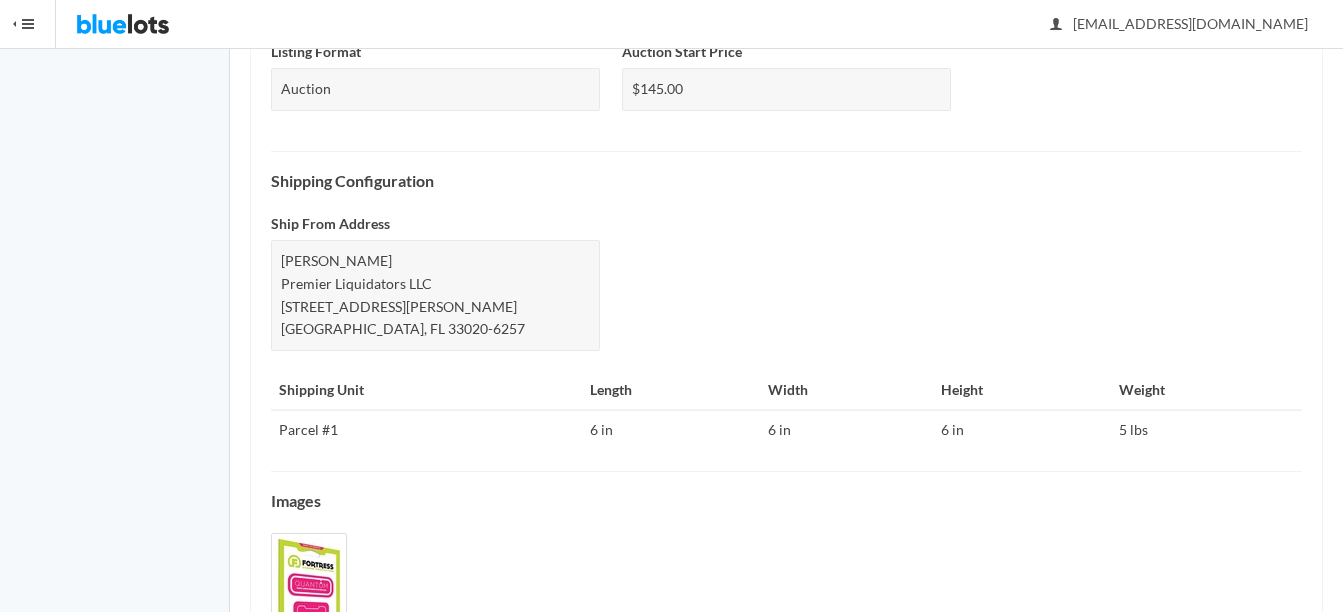 scroll, scrollTop: 995, scrollLeft: 0, axis: vertical 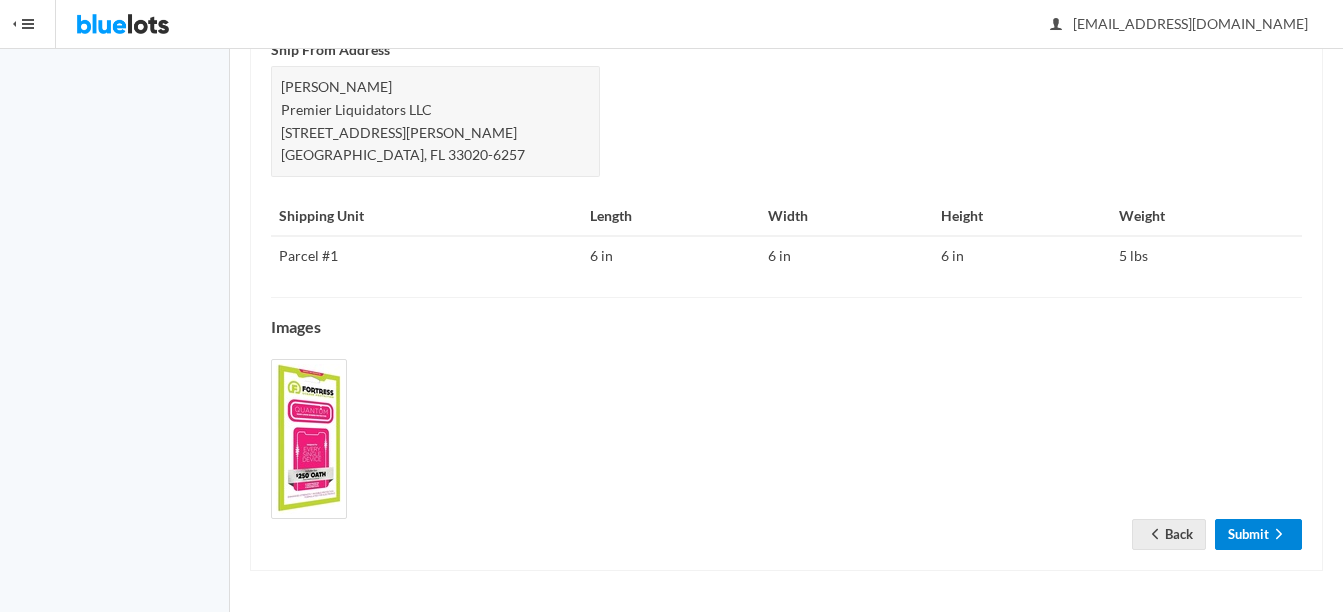 click on "Submit" at bounding box center (1258, 534) 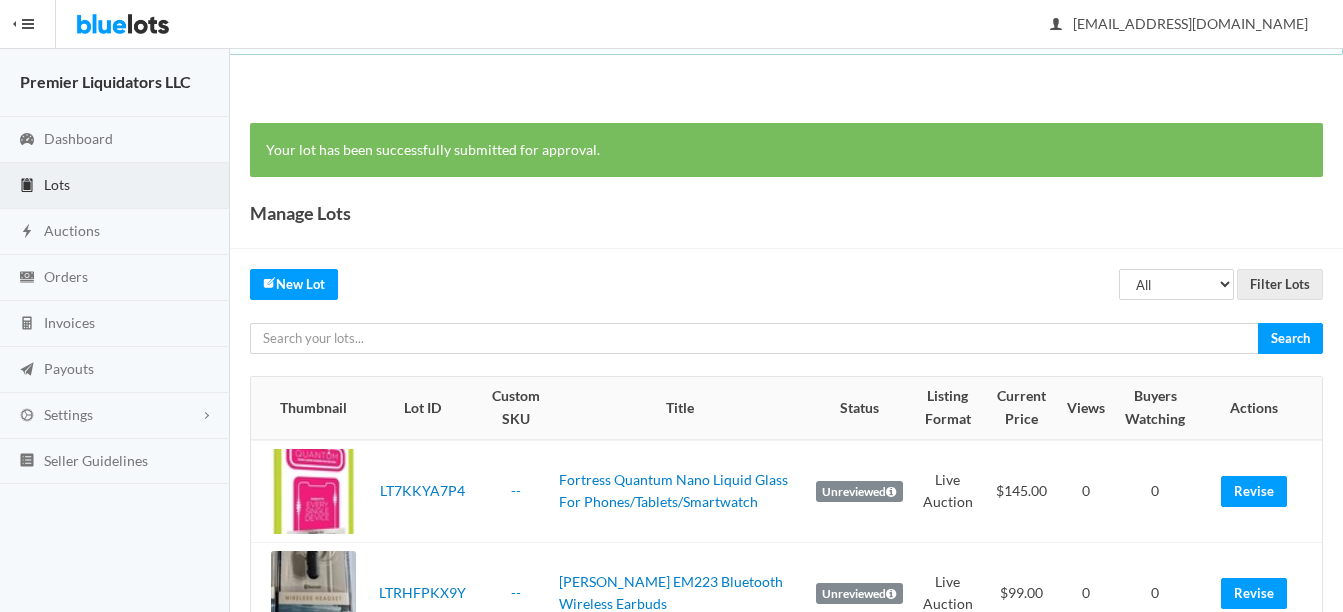 scroll, scrollTop: 0, scrollLeft: 0, axis: both 